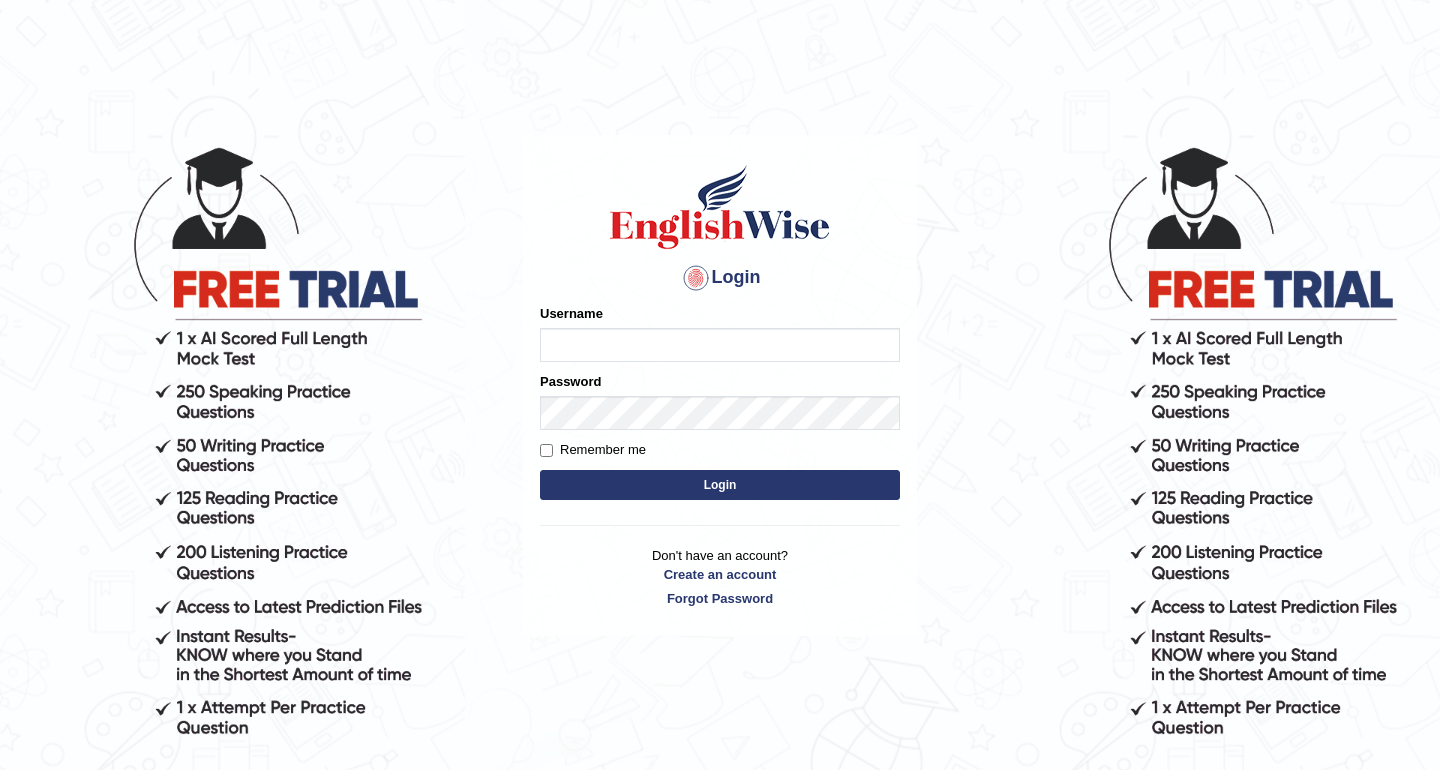 scroll, scrollTop: 0, scrollLeft: 0, axis: both 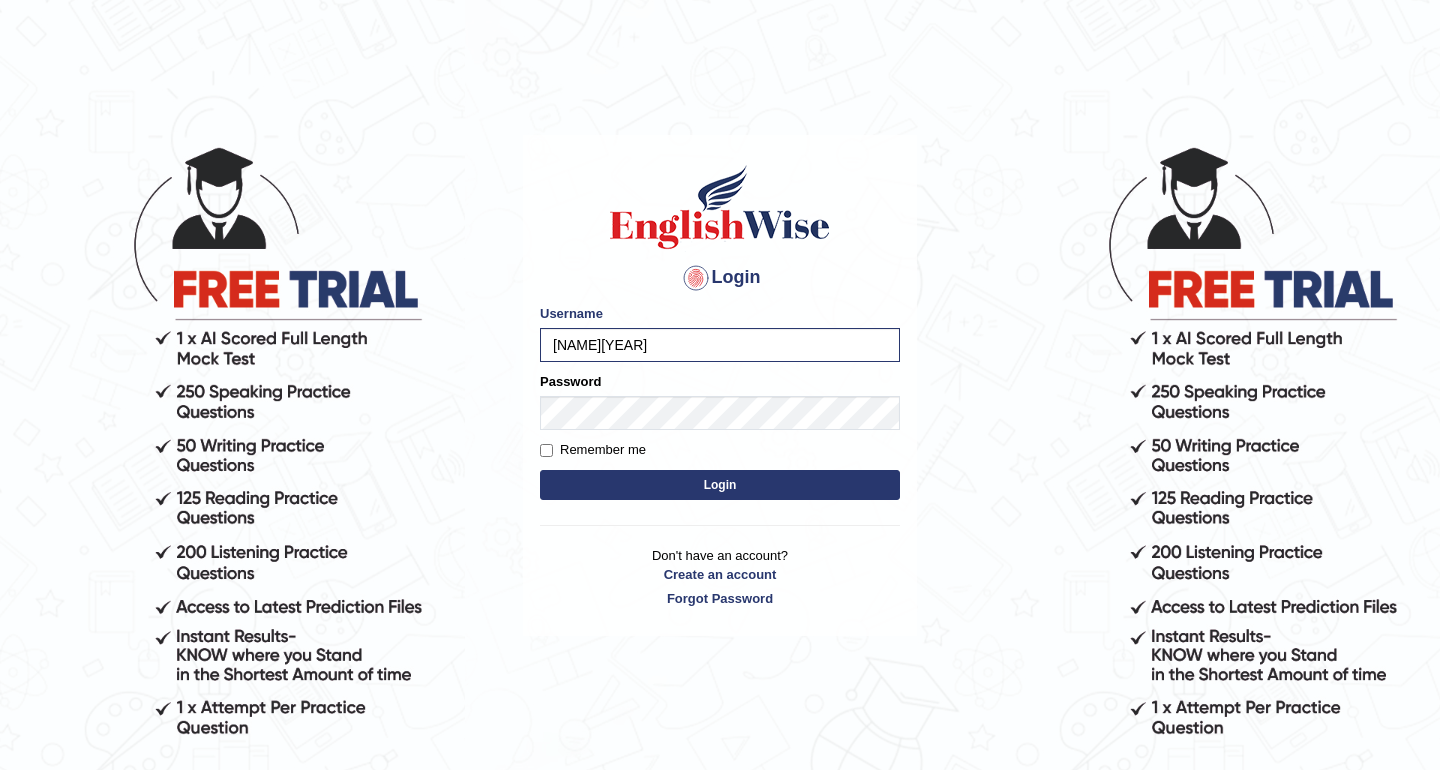 click on "Login" at bounding box center [720, 485] 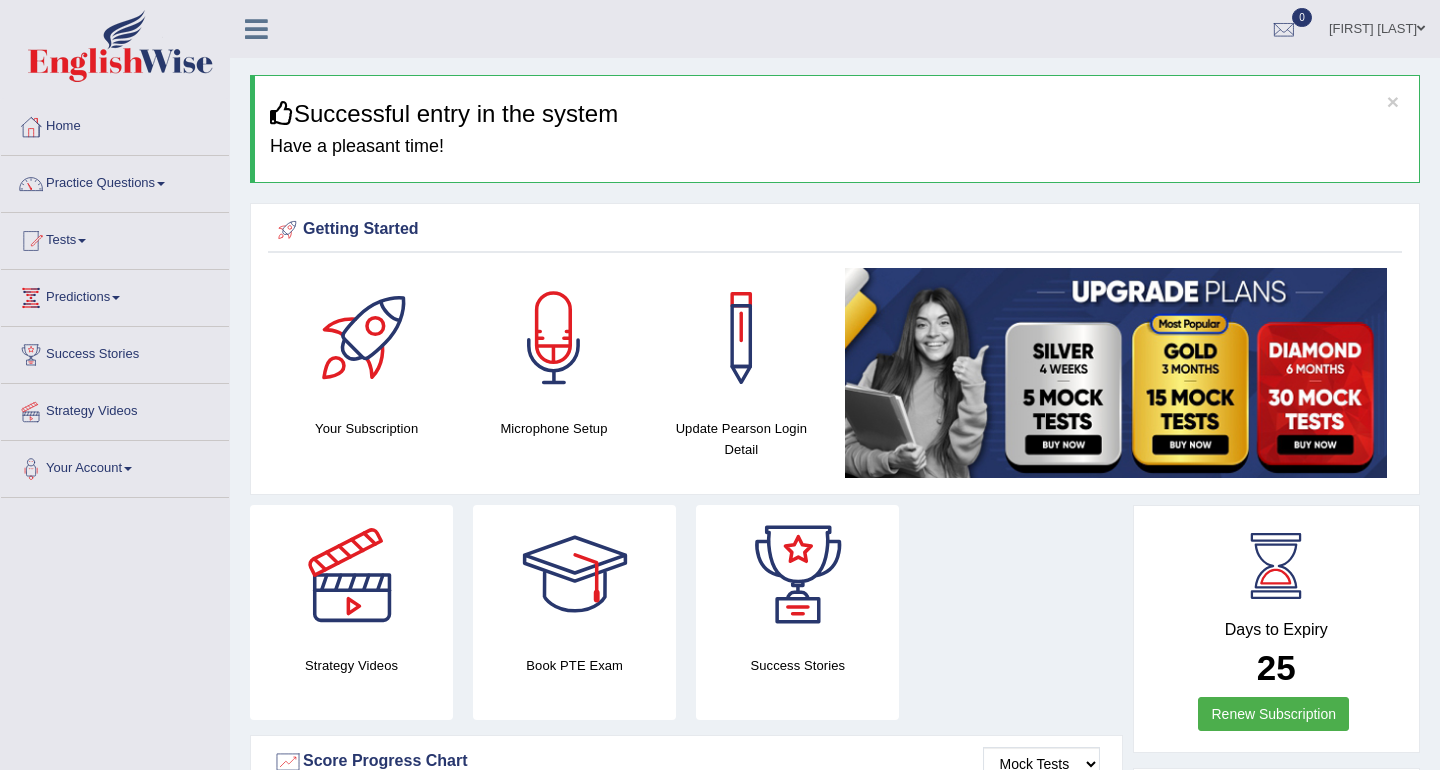 scroll, scrollTop: 0, scrollLeft: 0, axis: both 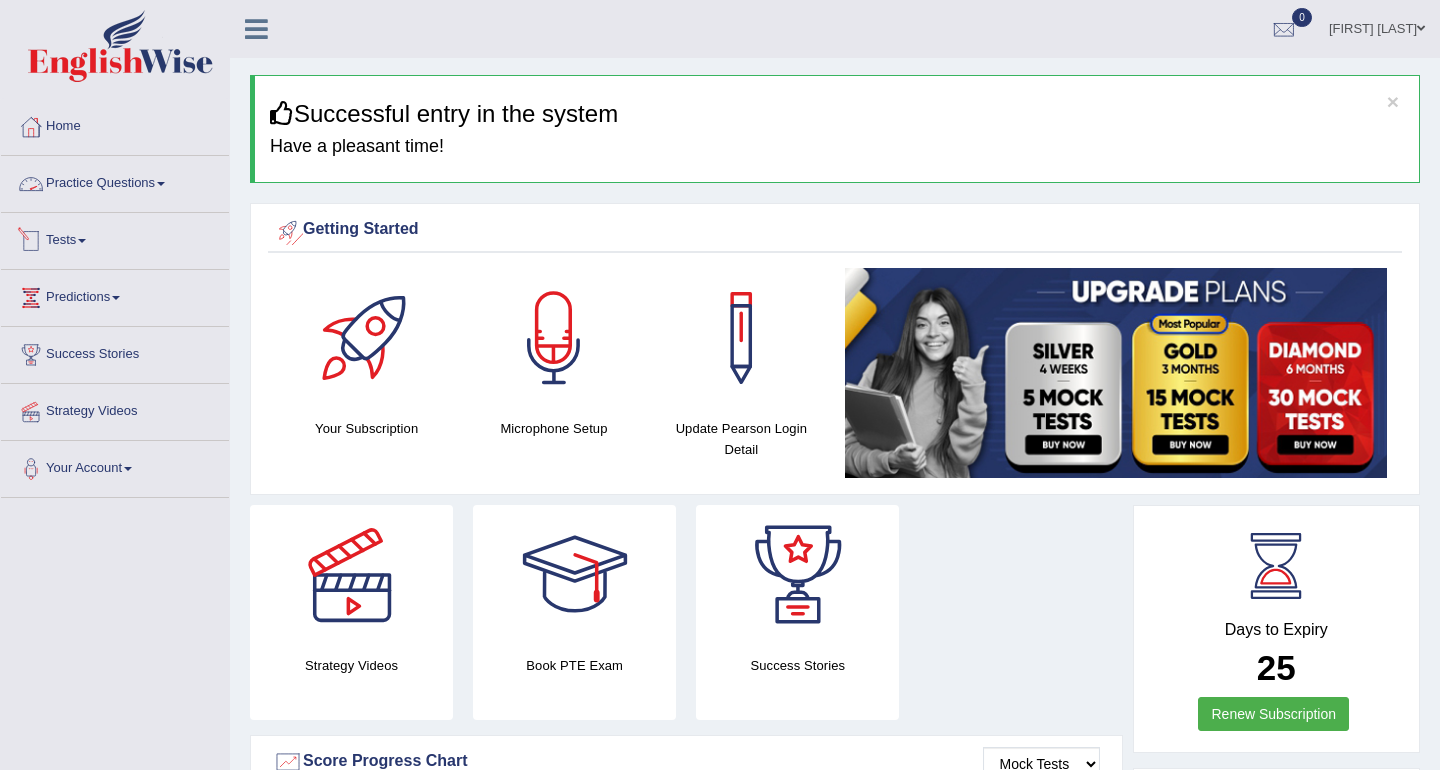 click on "Practice Questions" at bounding box center [115, 181] 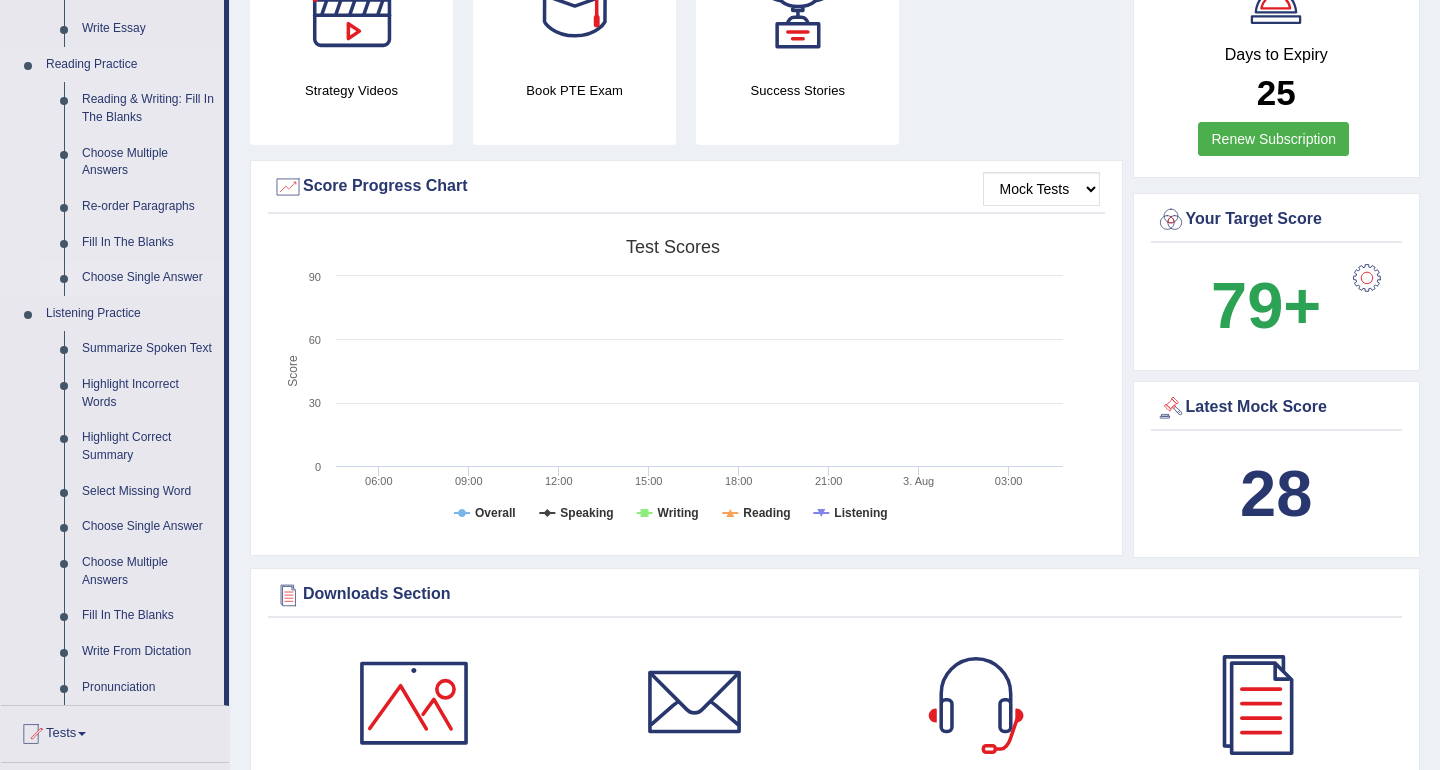 scroll, scrollTop: 585, scrollLeft: 0, axis: vertical 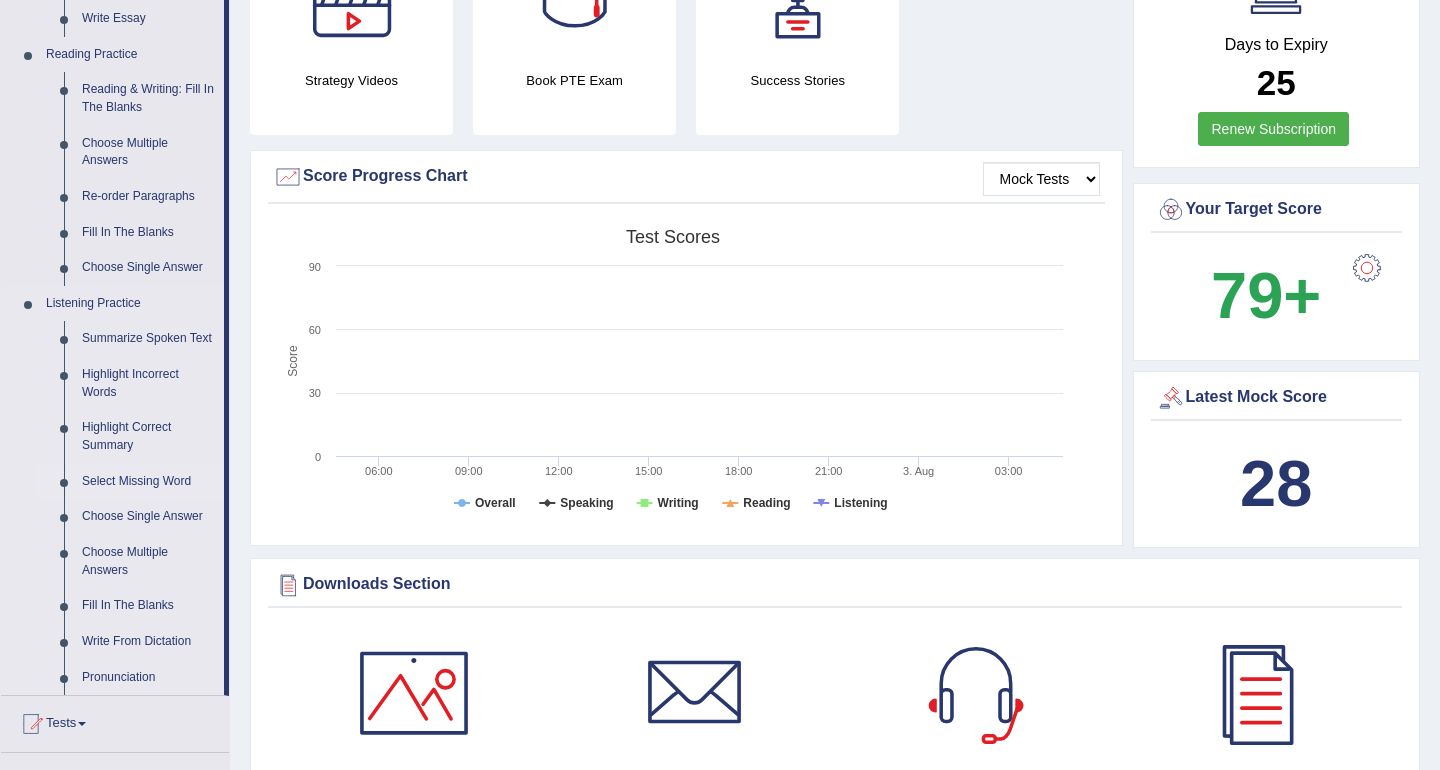 click on "Select Missing Word" at bounding box center (148, 482) 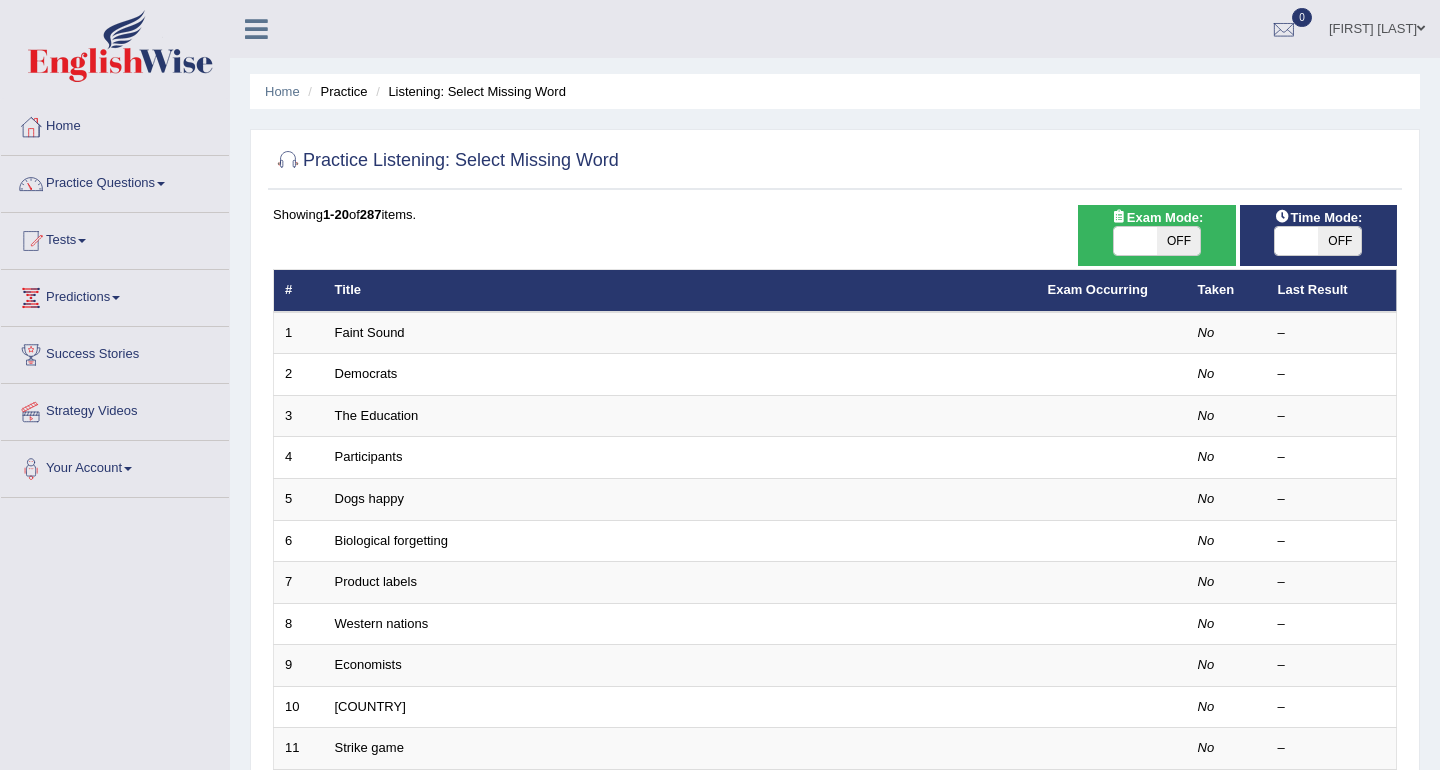 scroll, scrollTop: 0, scrollLeft: 0, axis: both 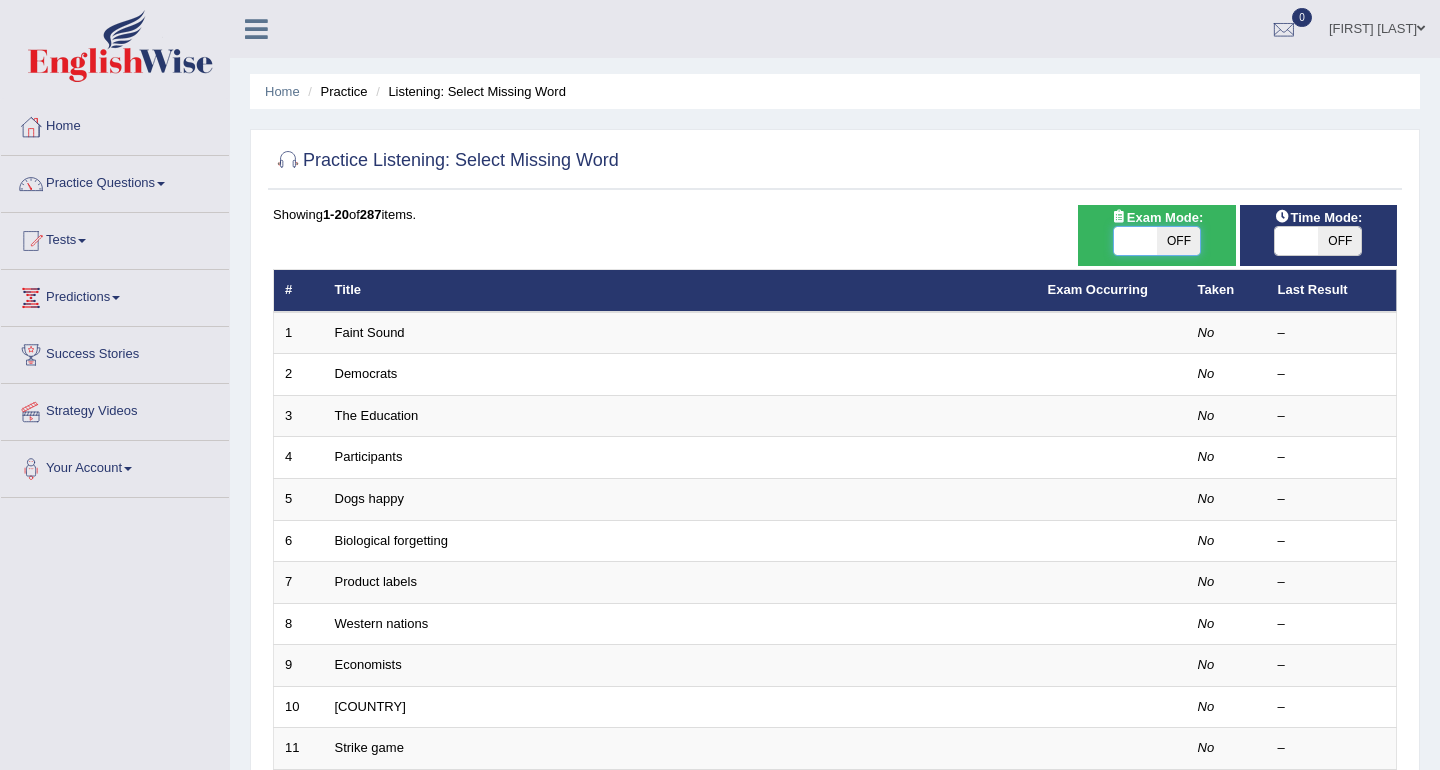 click at bounding box center (1135, 241) 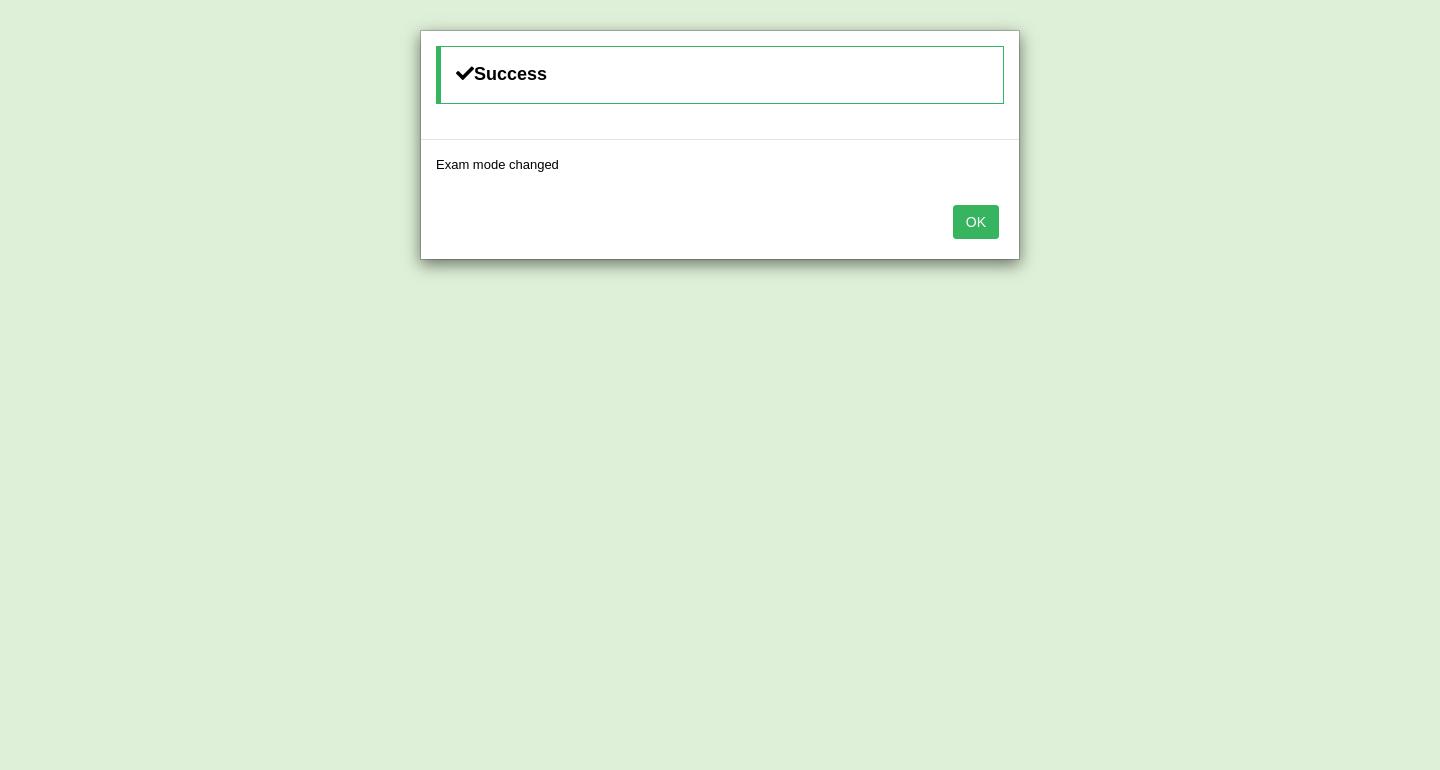 click on "OK" at bounding box center (976, 222) 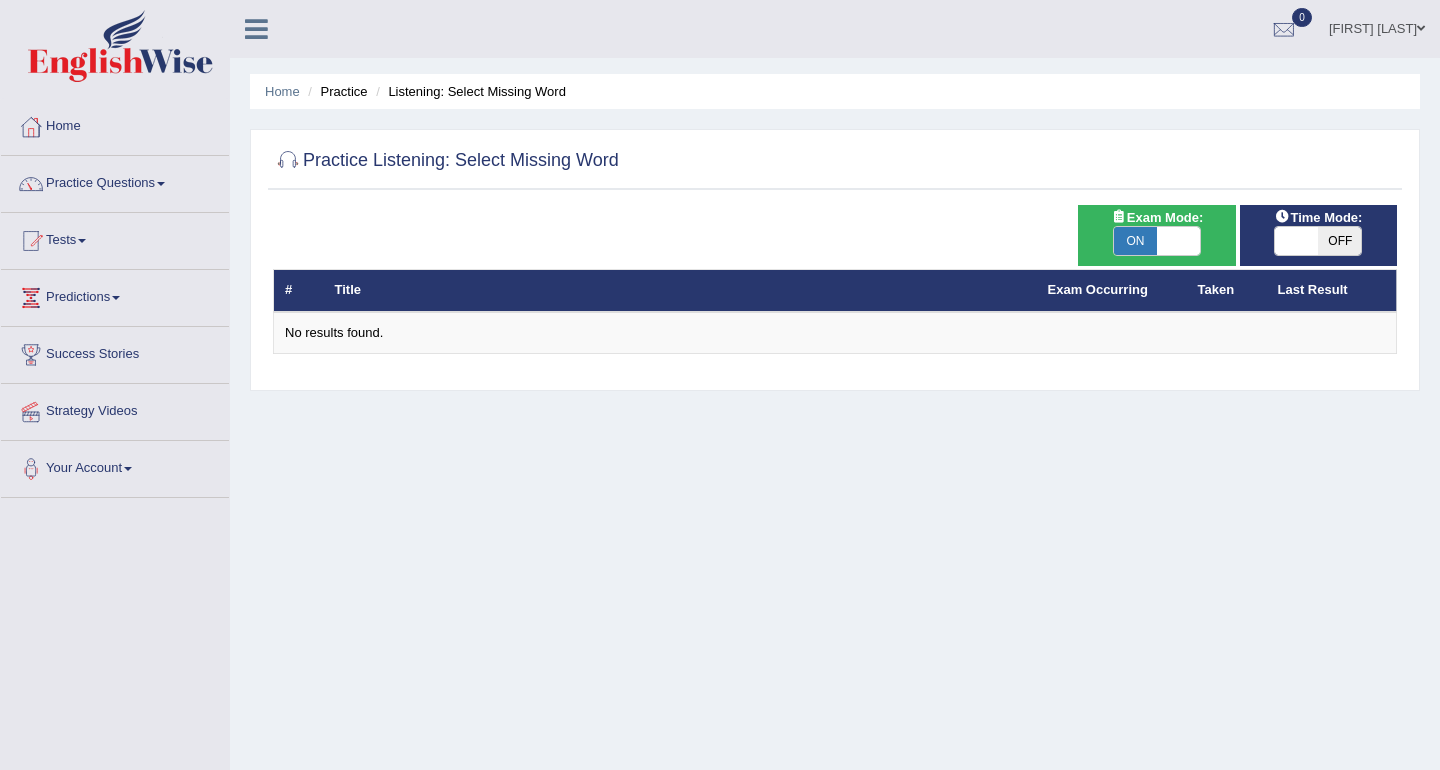scroll, scrollTop: 0, scrollLeft: 0, axis: both 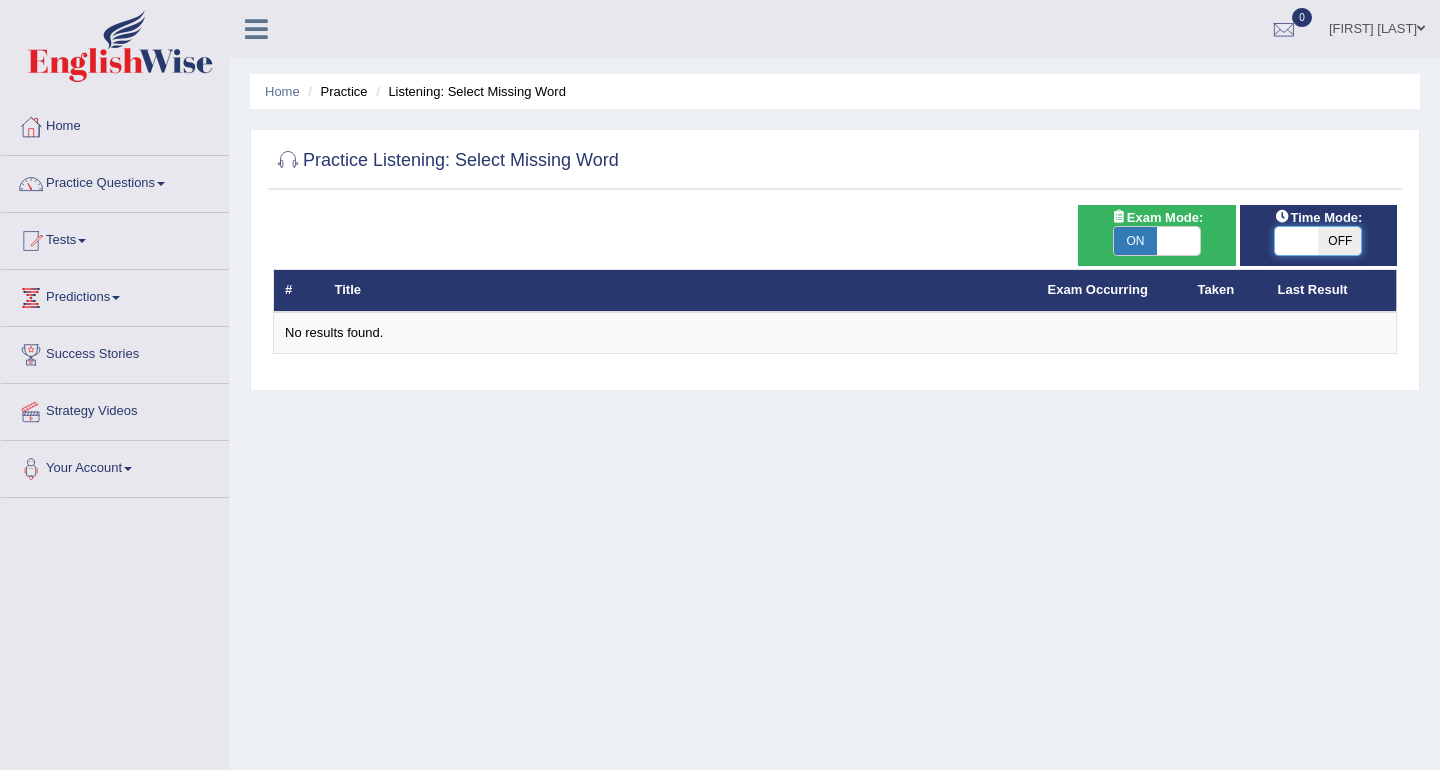 click at bounding box center [1296, 241] 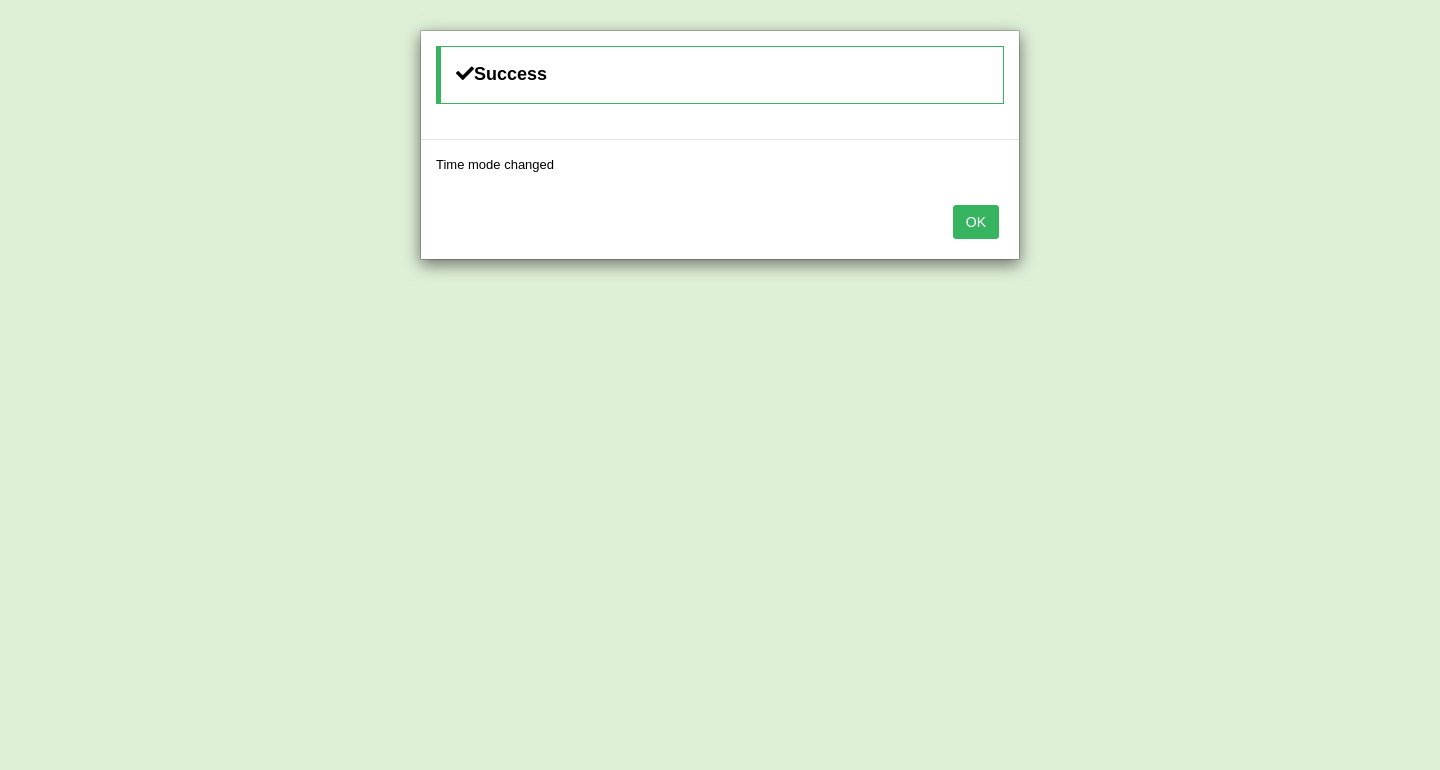 click on "OK" at bounding box center [976, 222] 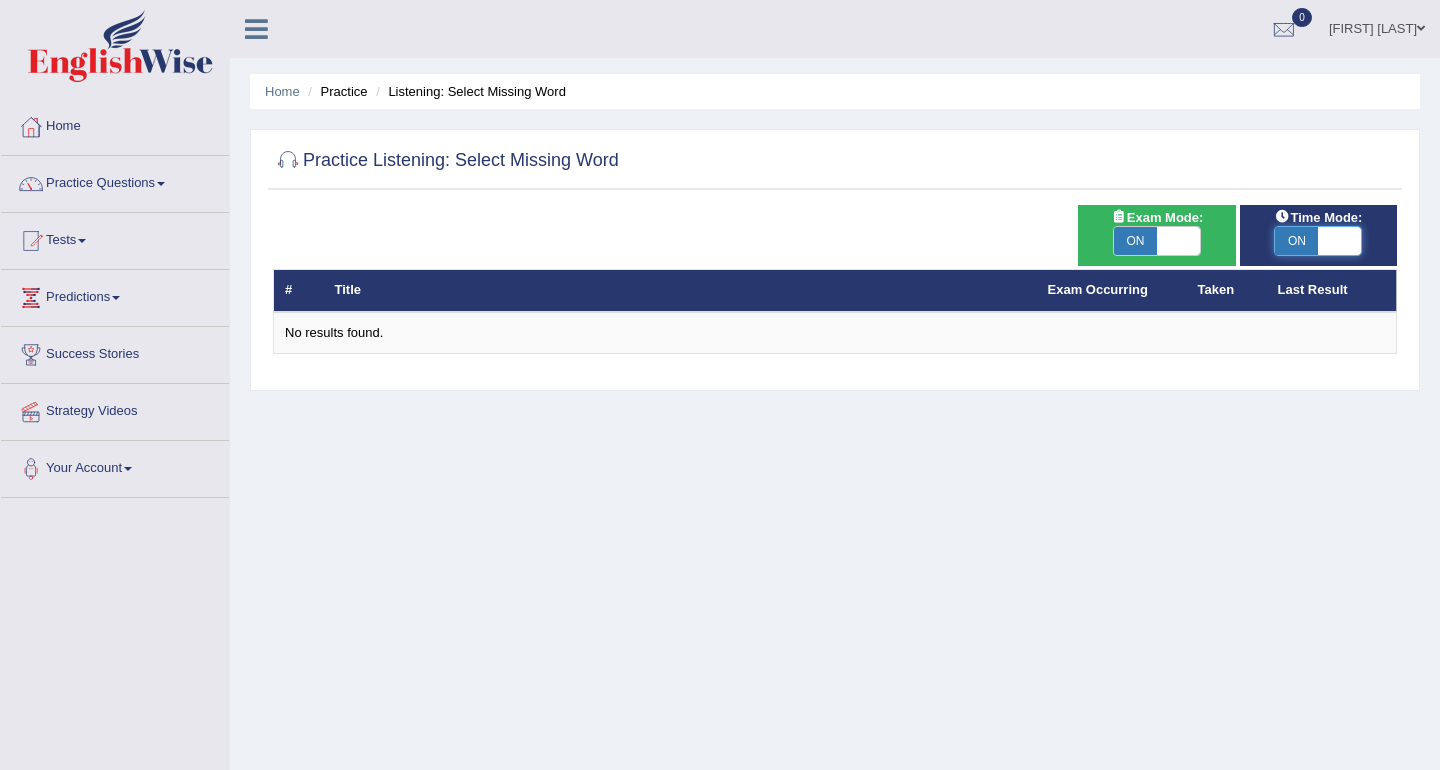 click at bounding box center [1339, 241] 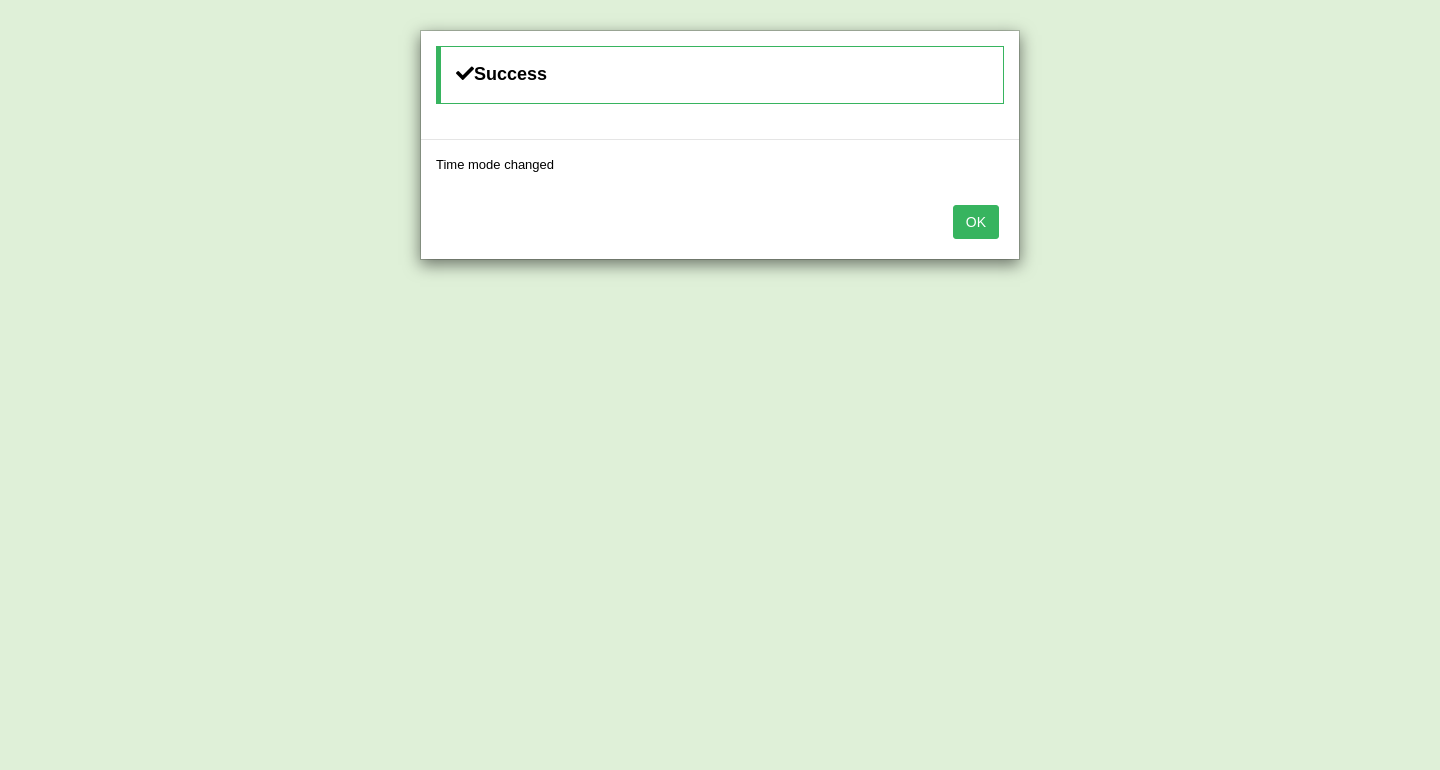click on "OK" at bounding box center (976, 222) 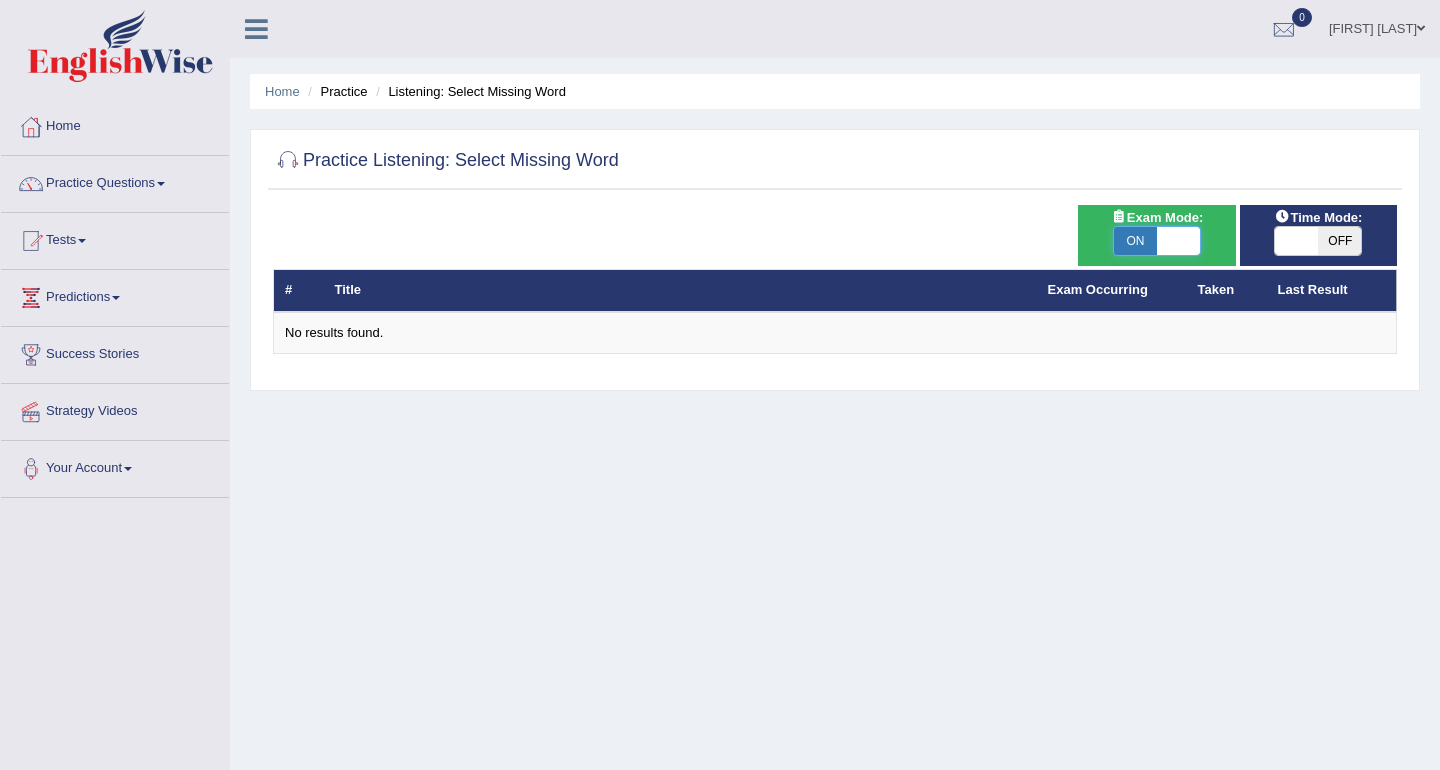 click at bounding box center [1178, 241] 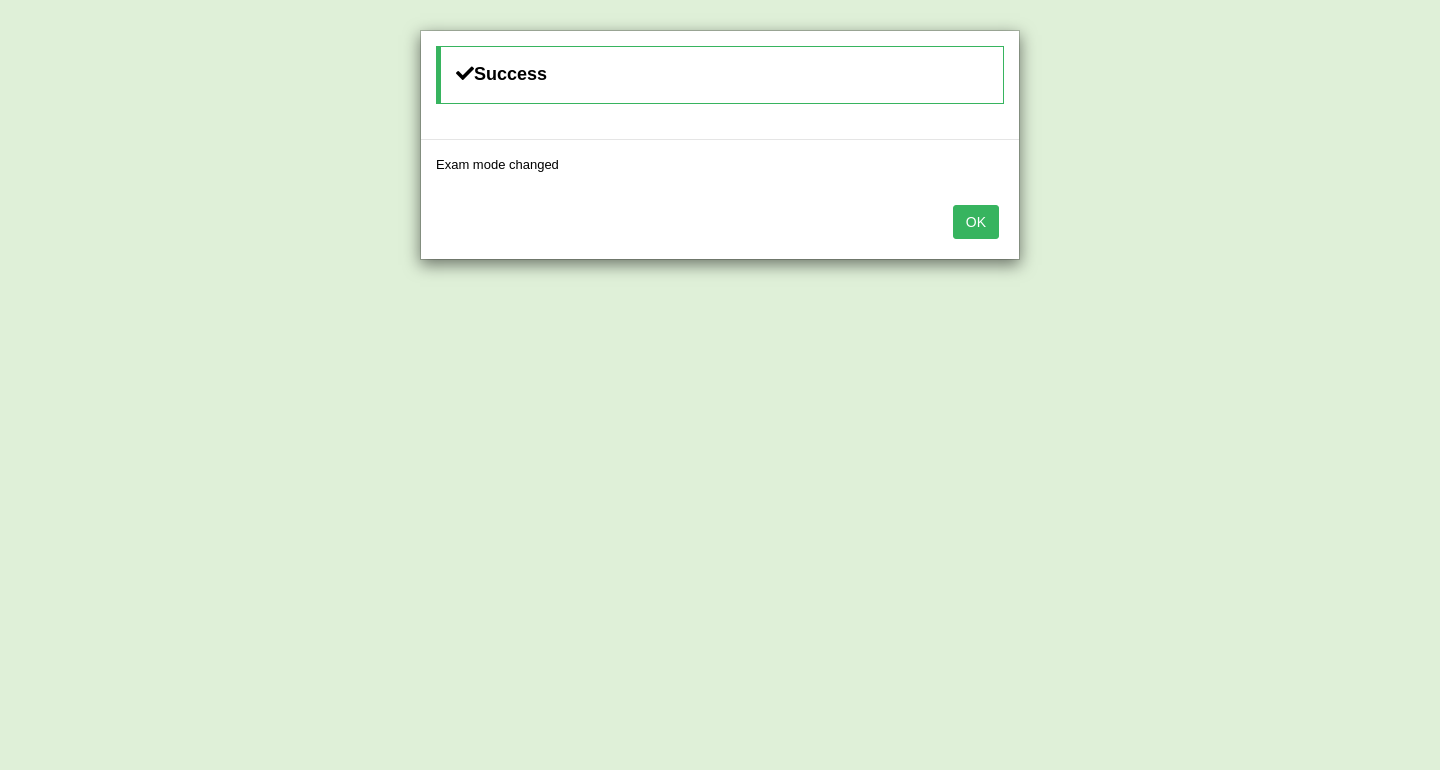 click on "OK" at bounding box center [976, 222] 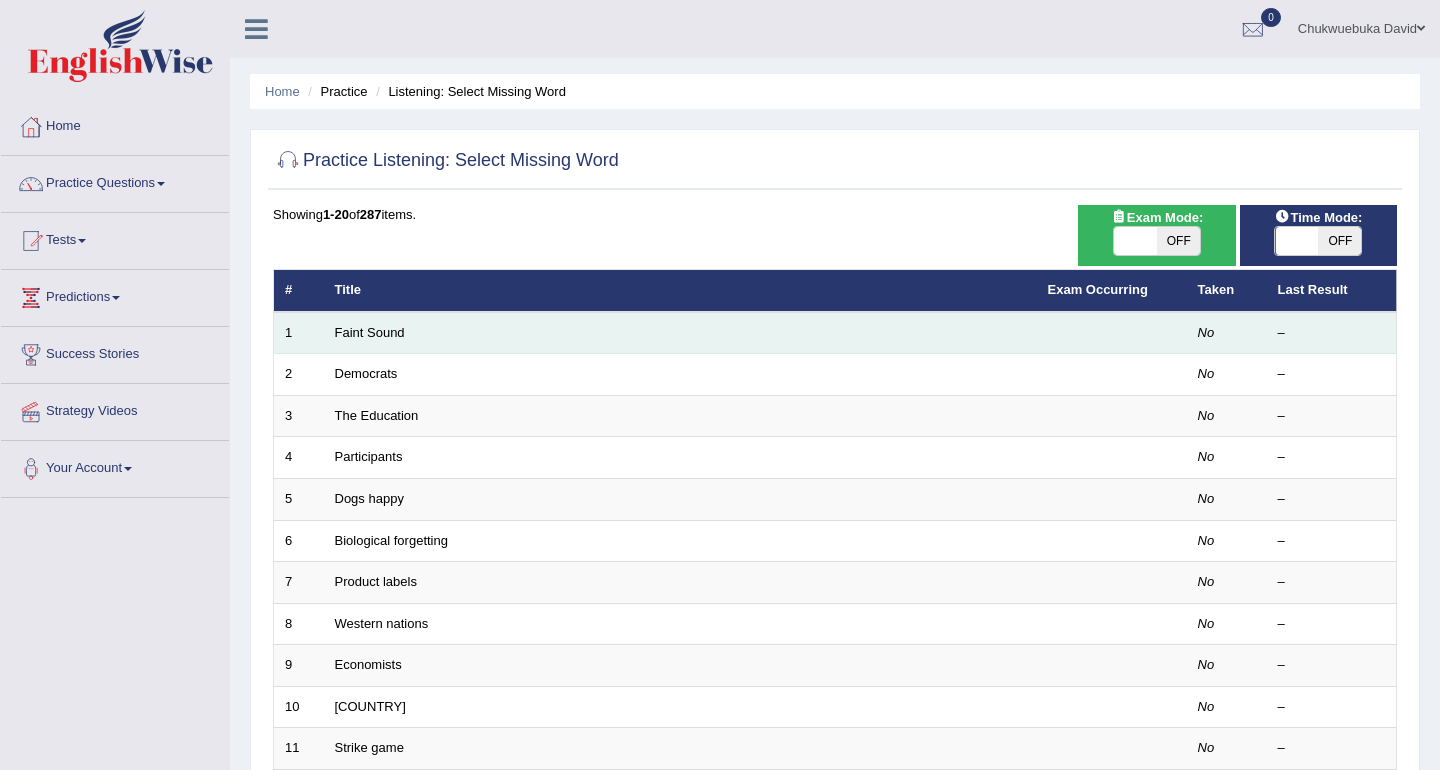 scroll, scrollTop: 0, scrollLeft: 0, axis: both 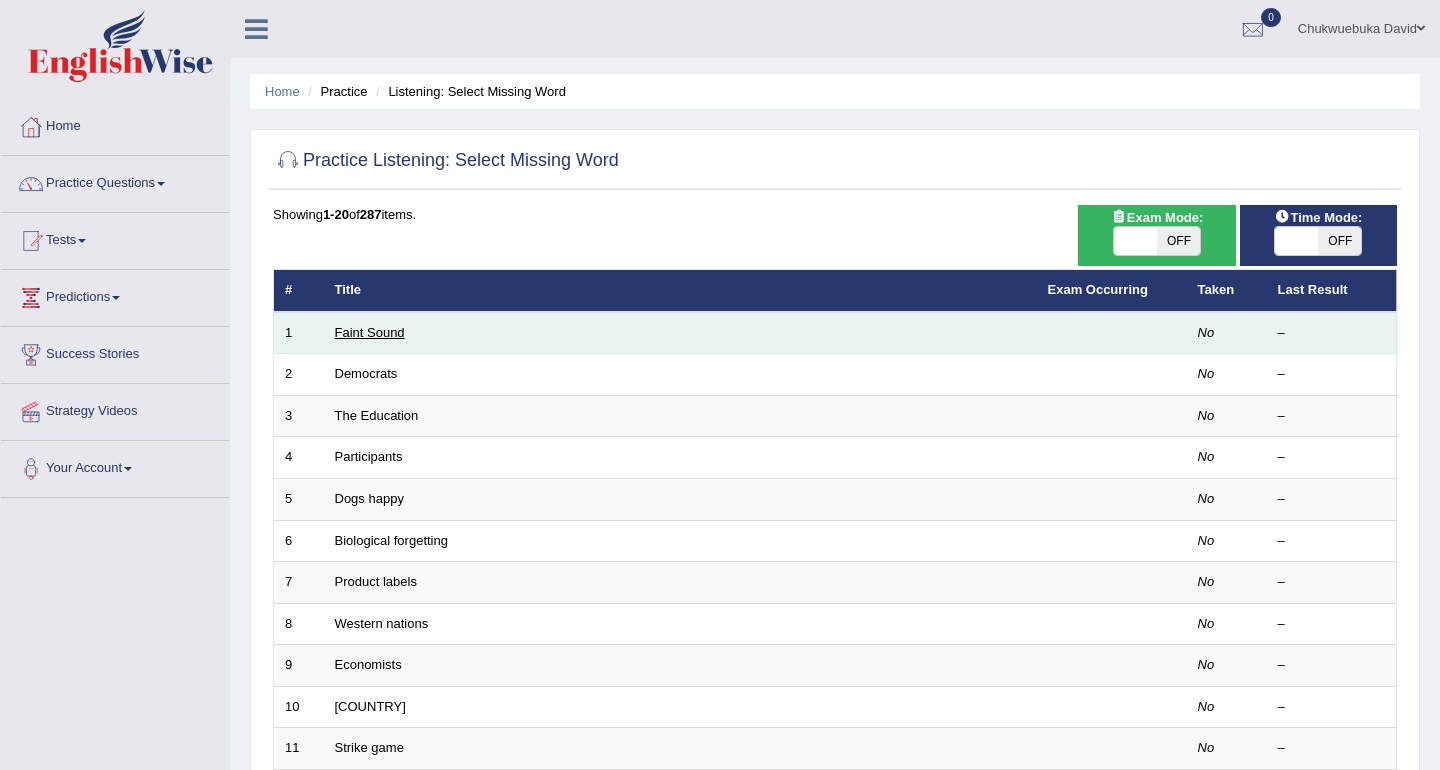 click on "Faint Sound" at bounding box center [370, 332] 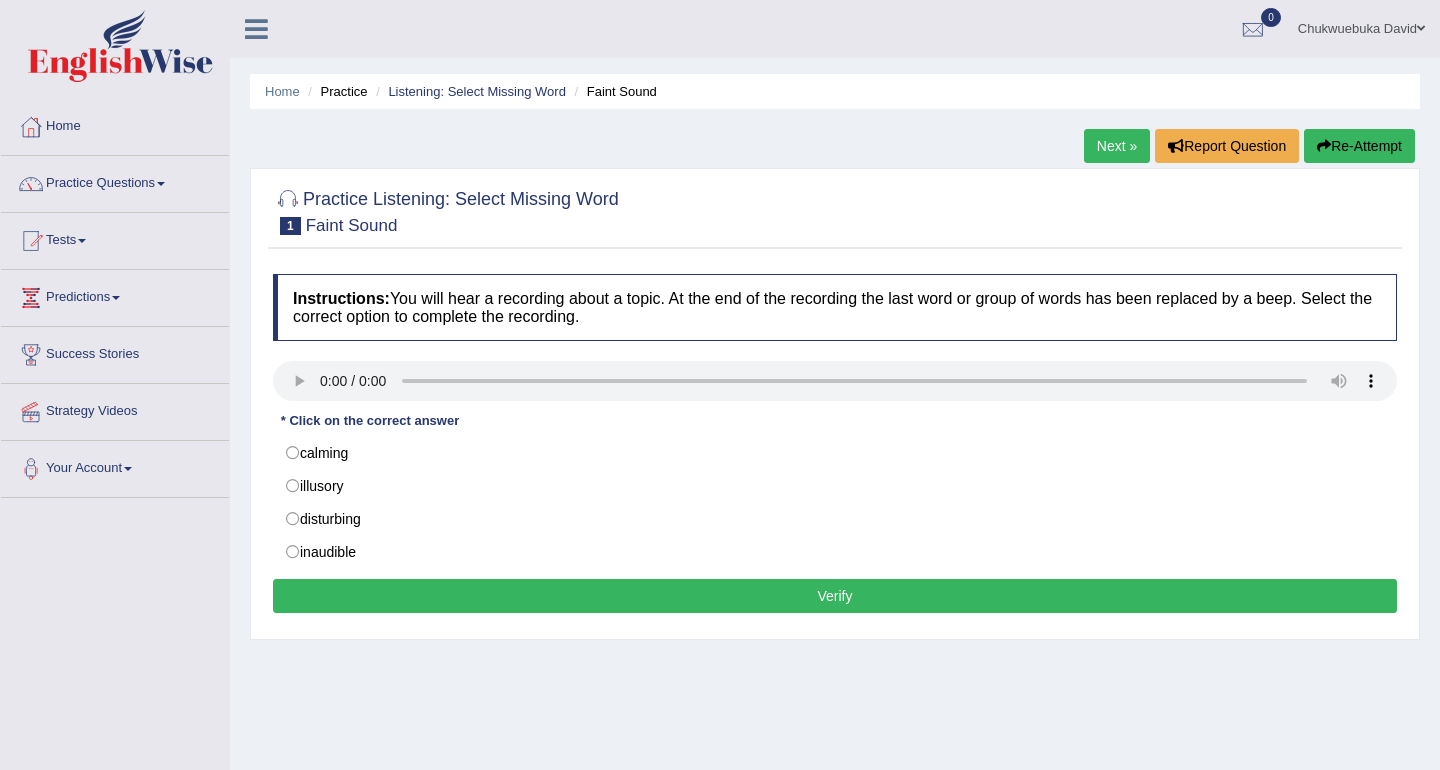 scroll, scrollTop: 0, scrollLeft: 0, axis: both 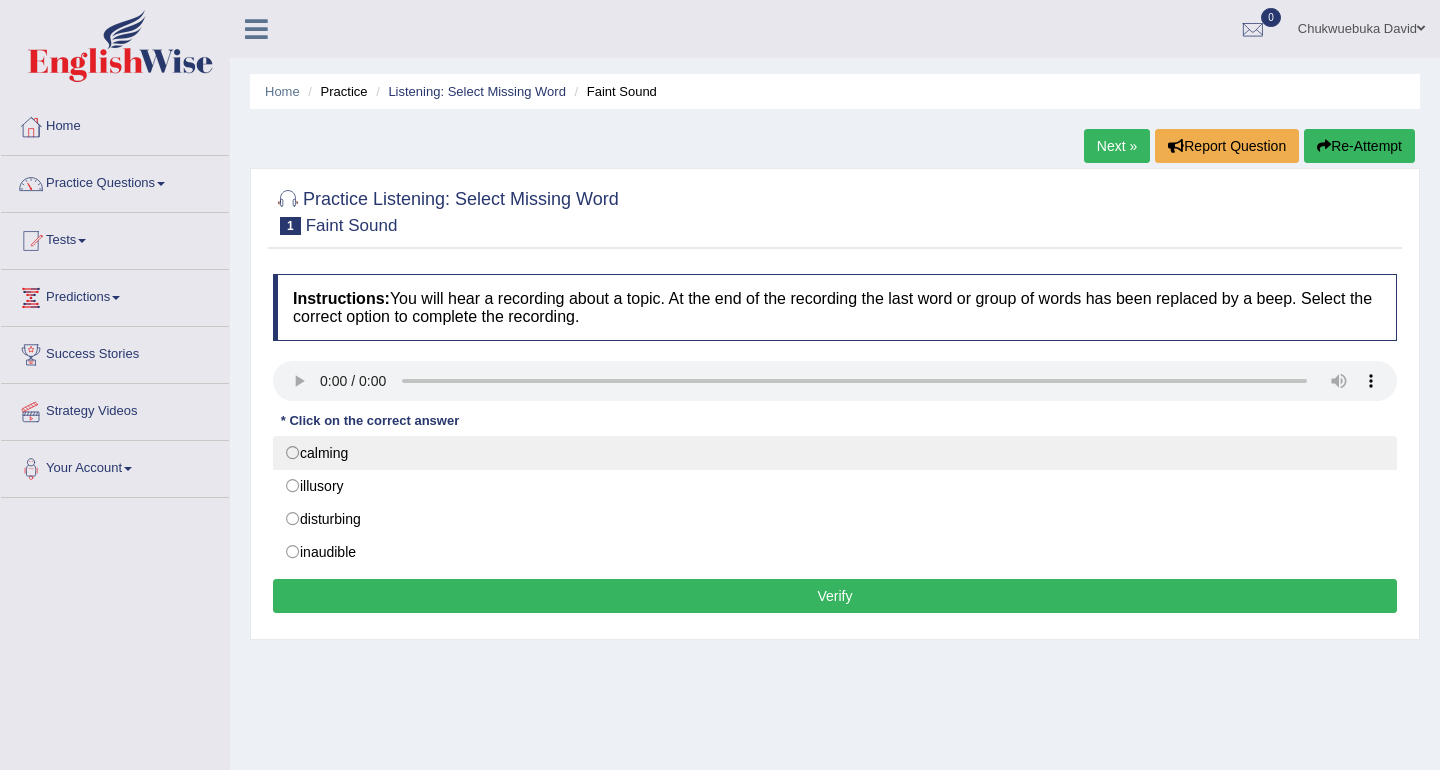 click on "calming" at bounding box center [835, 453] 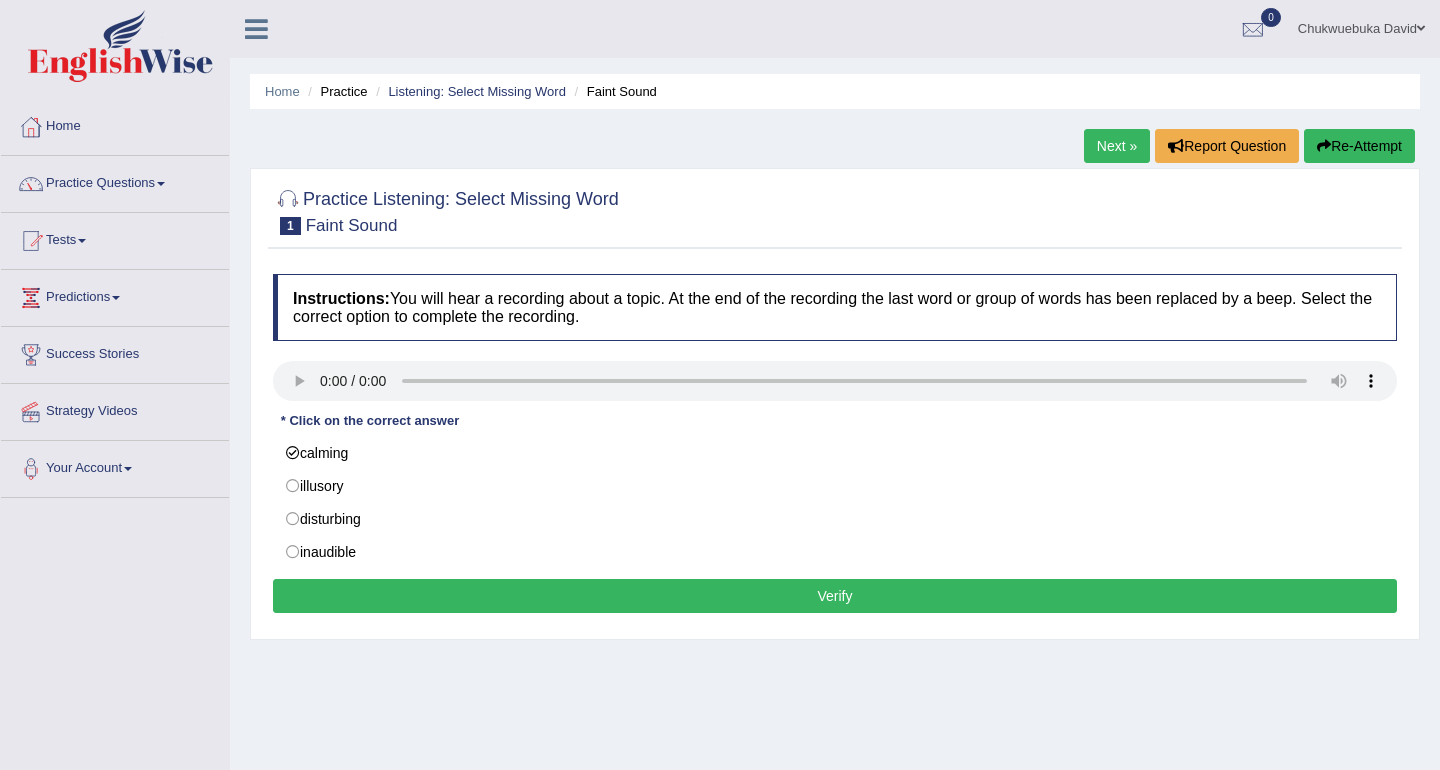 click on "Verify" at bounding box center (835, 596) 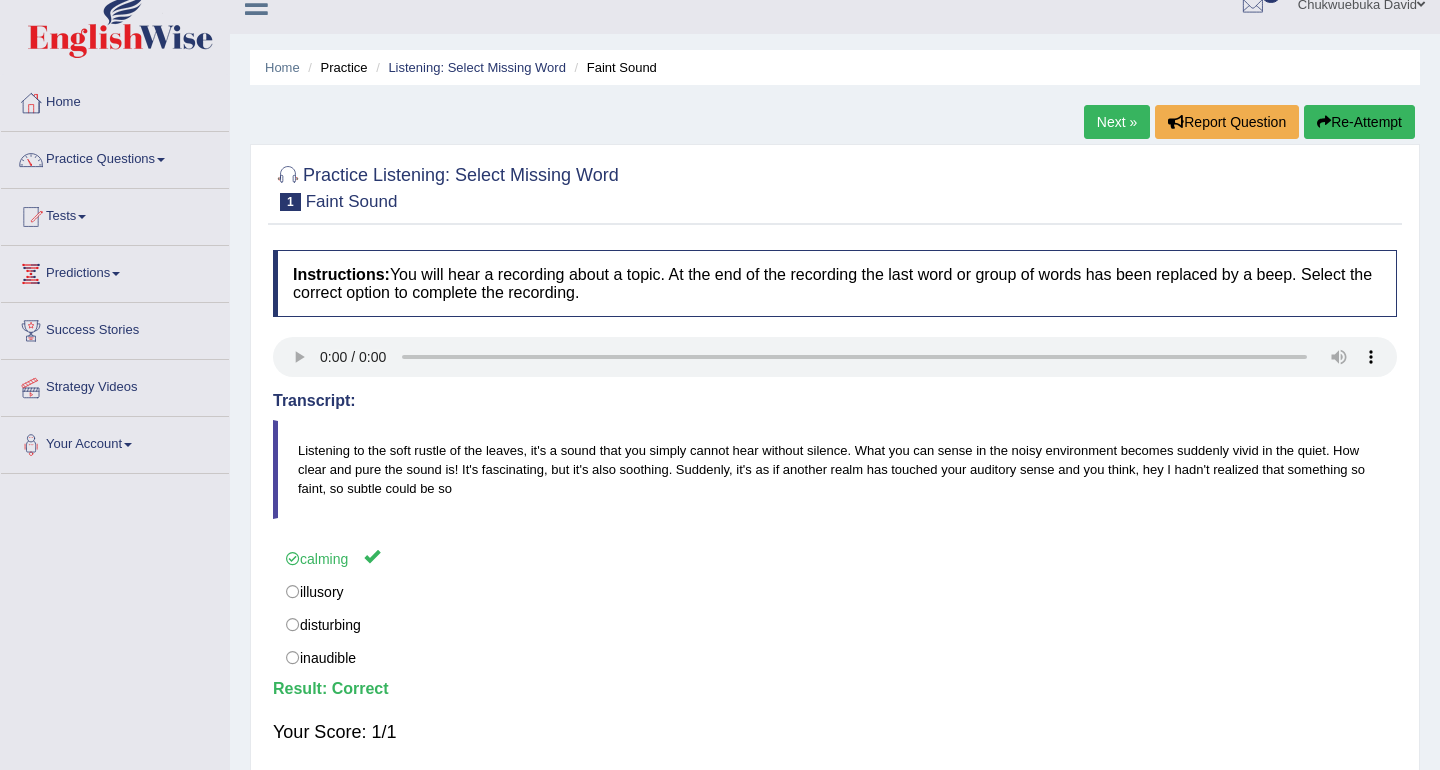 scroll, scrollTop: 0, scrollLeft: 0, axis: both 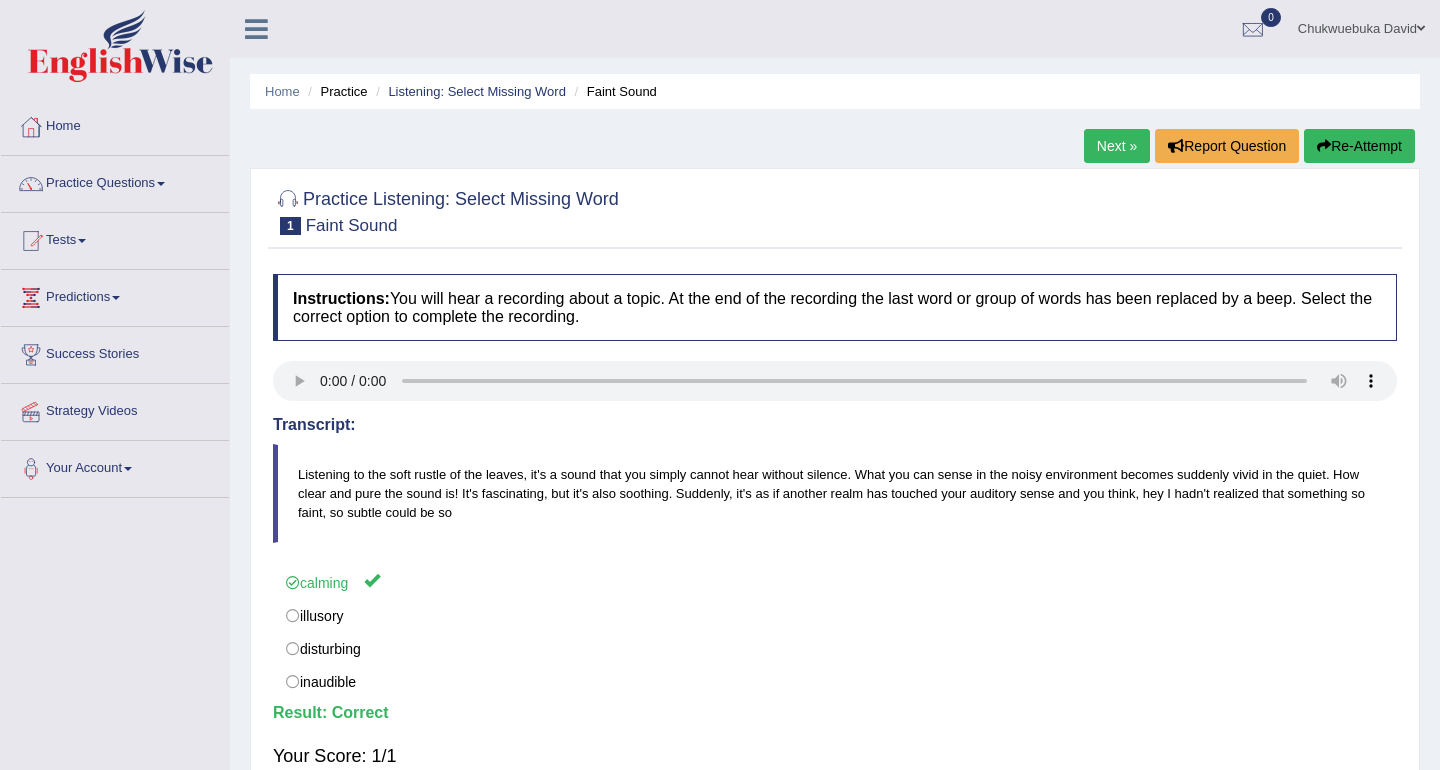 click on "Next »" at bounding box center (1117, 146) 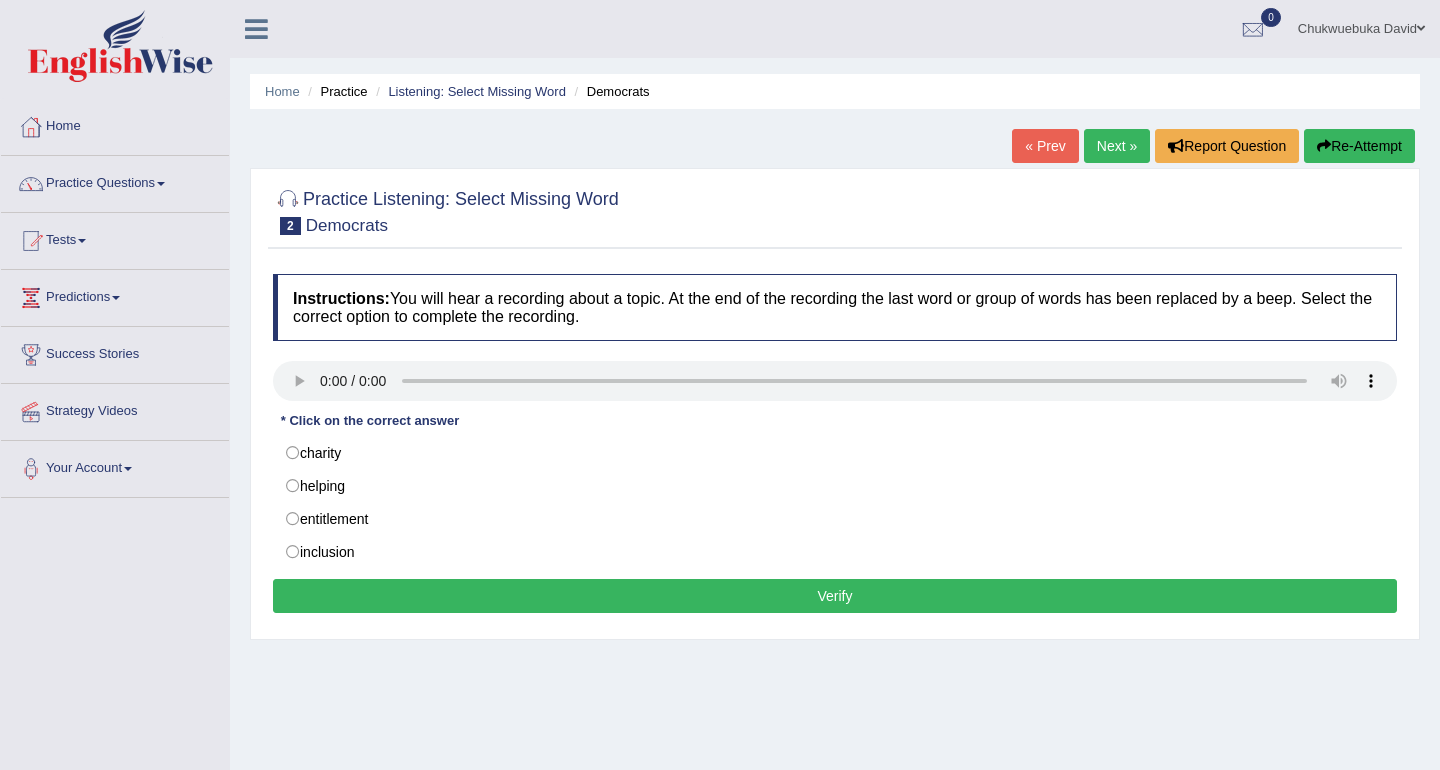 scroll, scrollTop: 0, scrollLeft: 0, axis: both 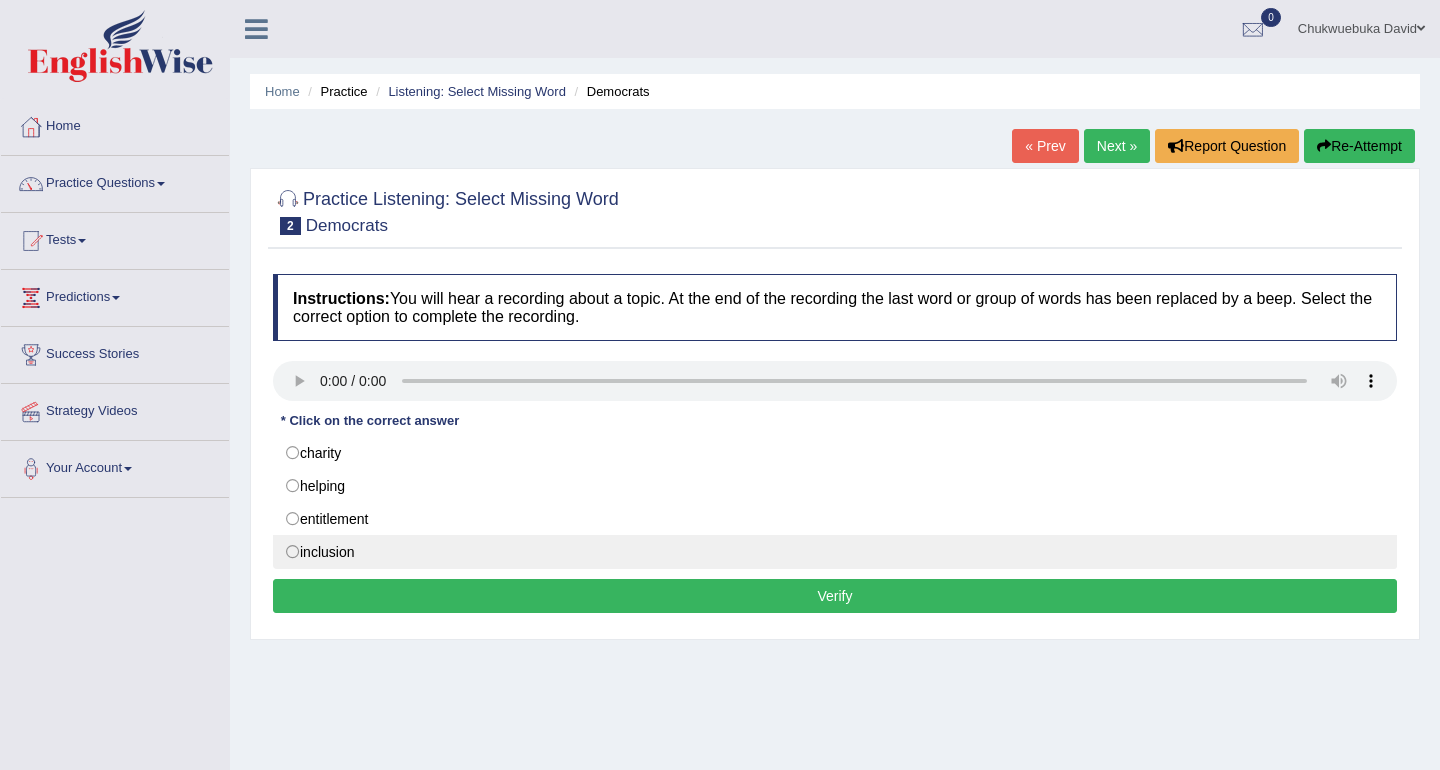 click on "inclusion" at bounding box center (835, 552) 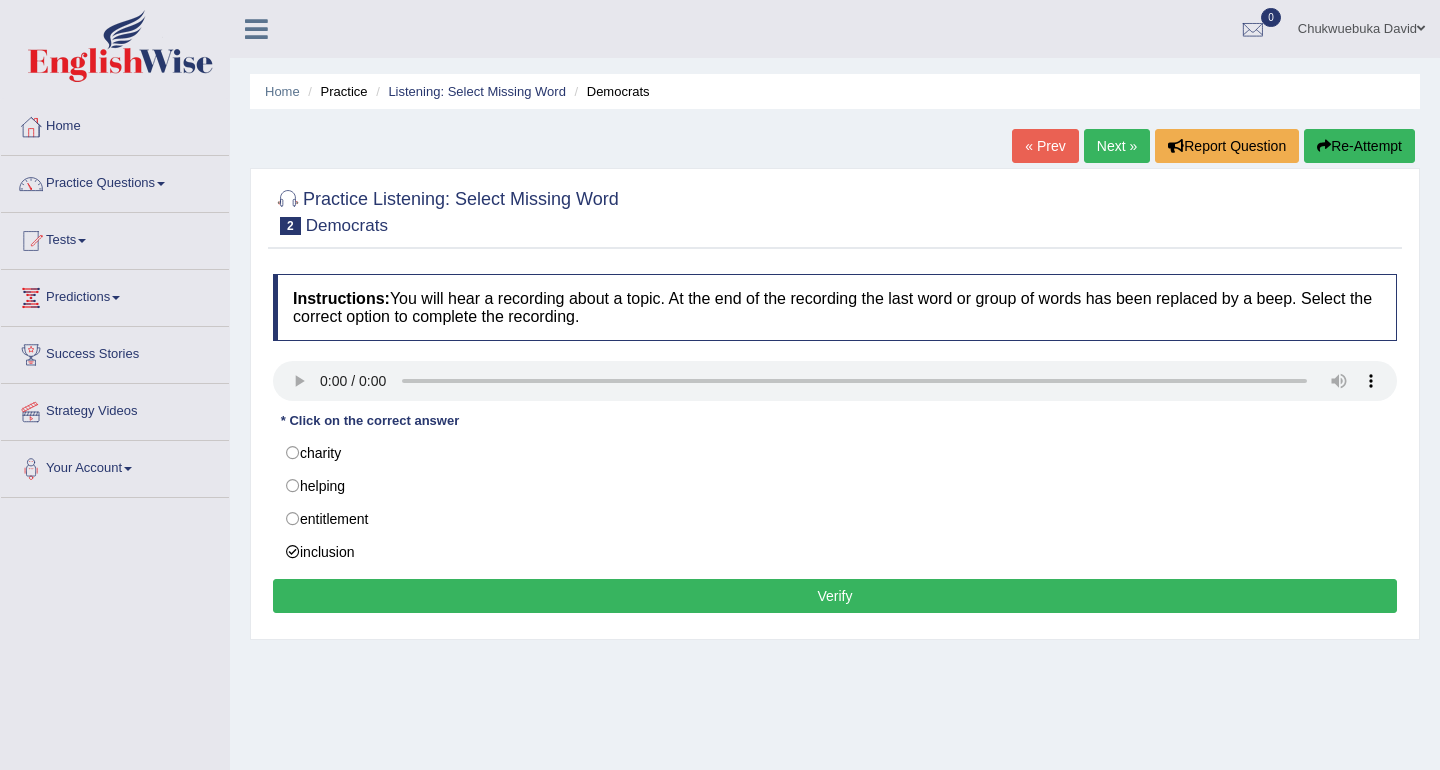 click on "Verify" at bounding box center [835, 596] 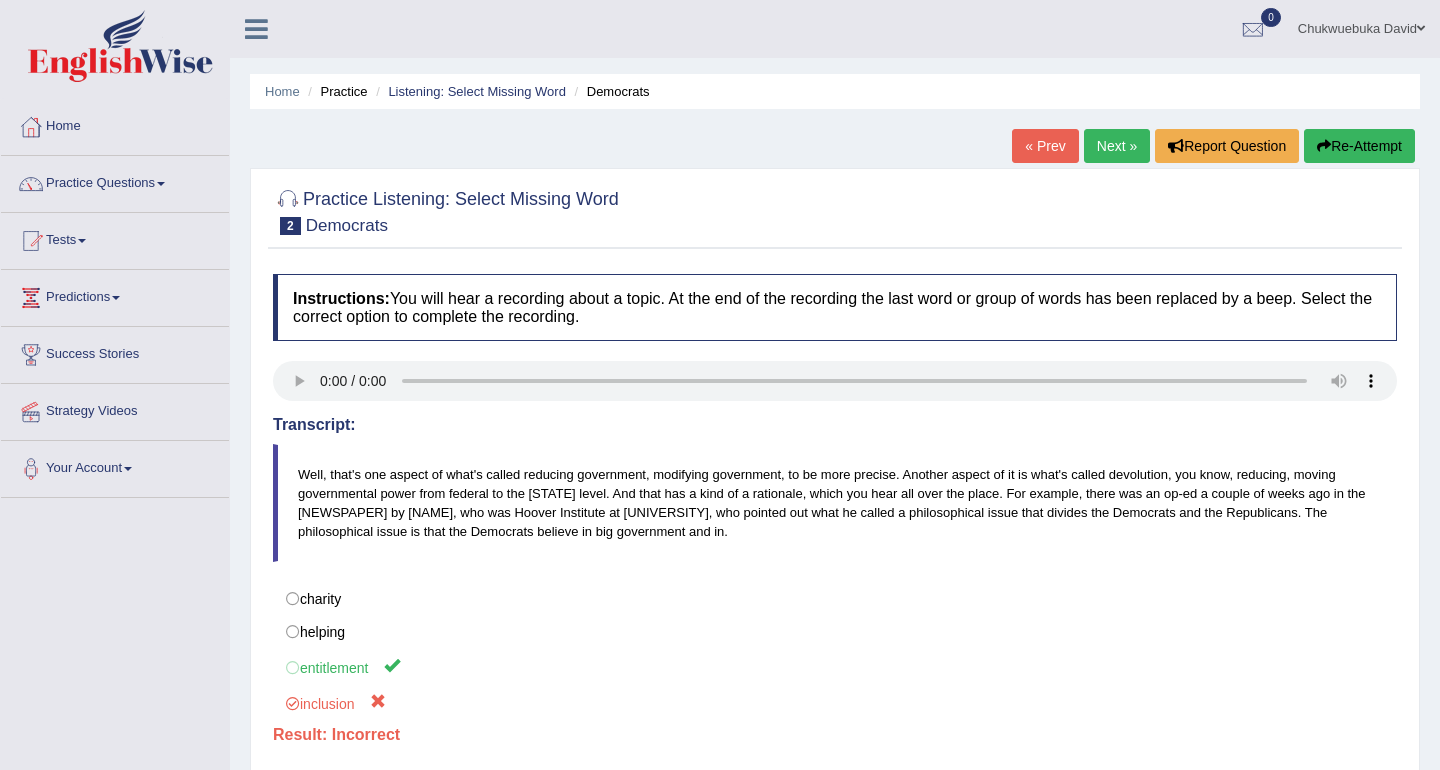 click on "Next »" at bounding box center [1117, 146] 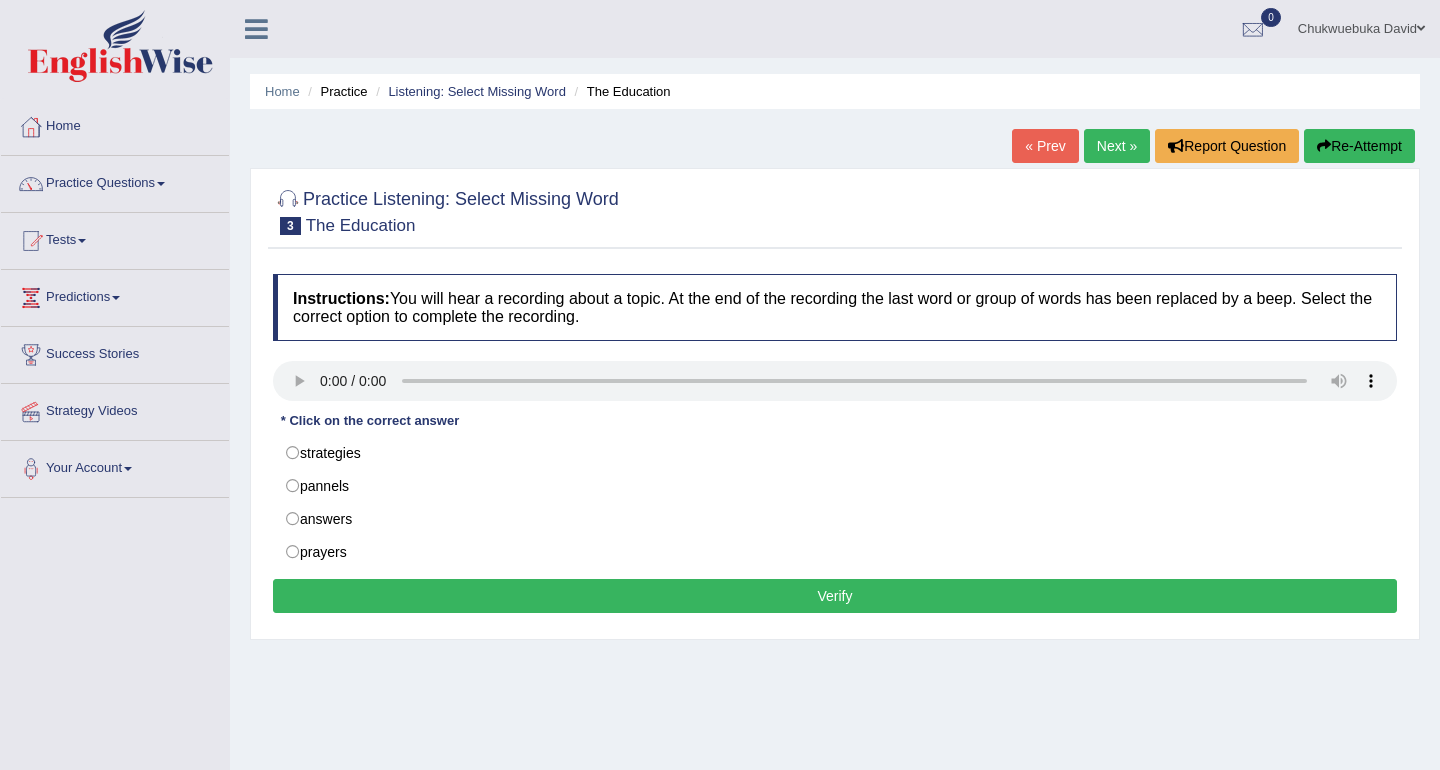 scroll, scrollTop: 0, scrollLeft: 0, axis: both 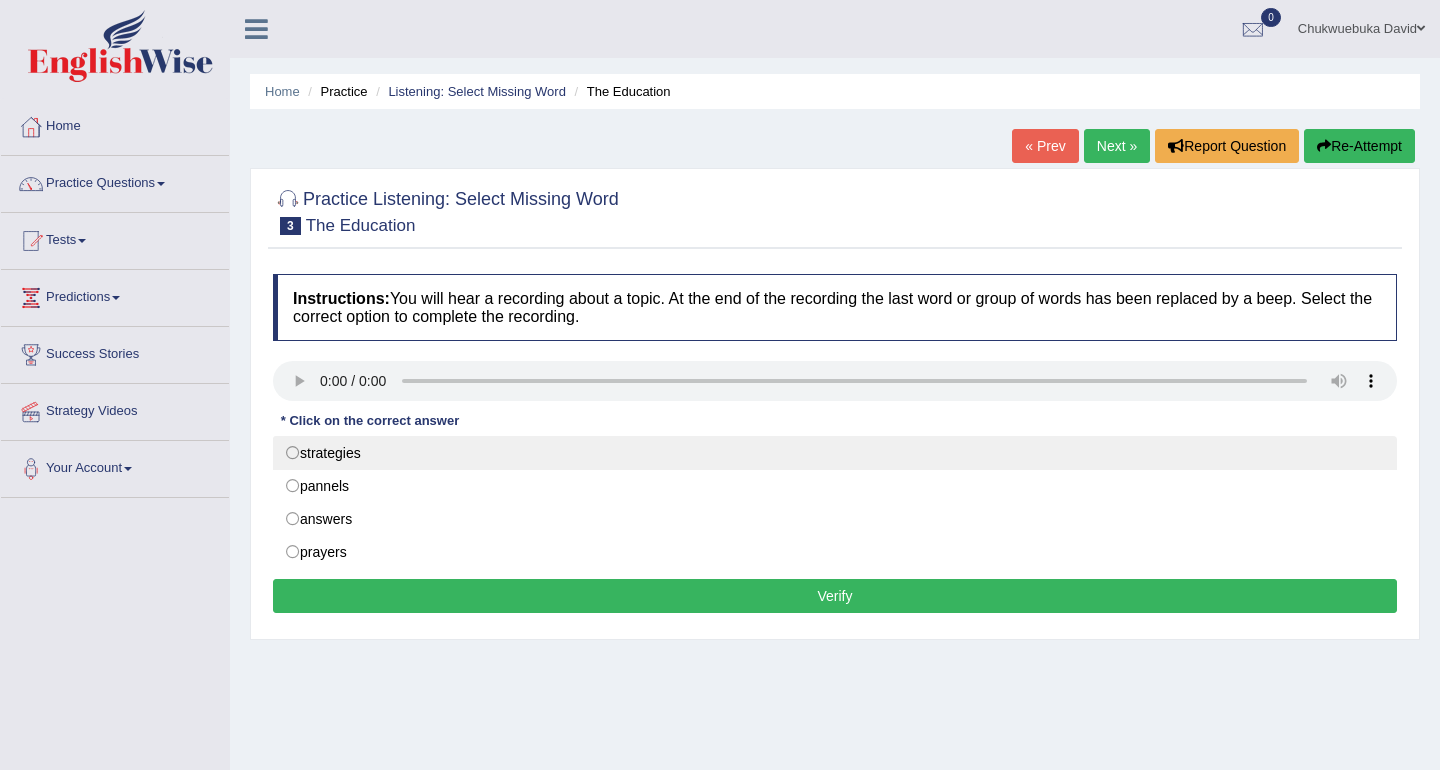 click on "strategies" at bounding box center (835, 453) 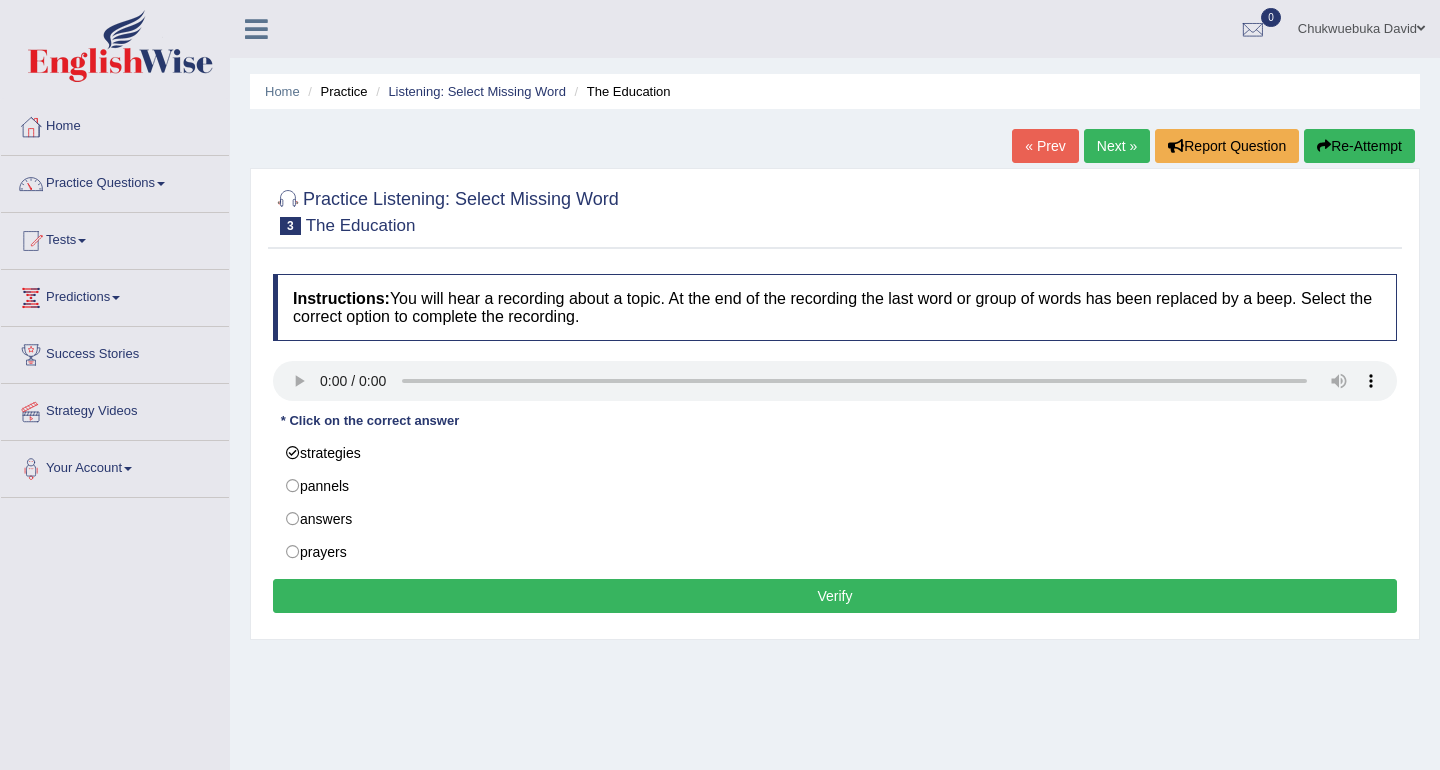 click on "Verify" at bounding box center (835, 596) 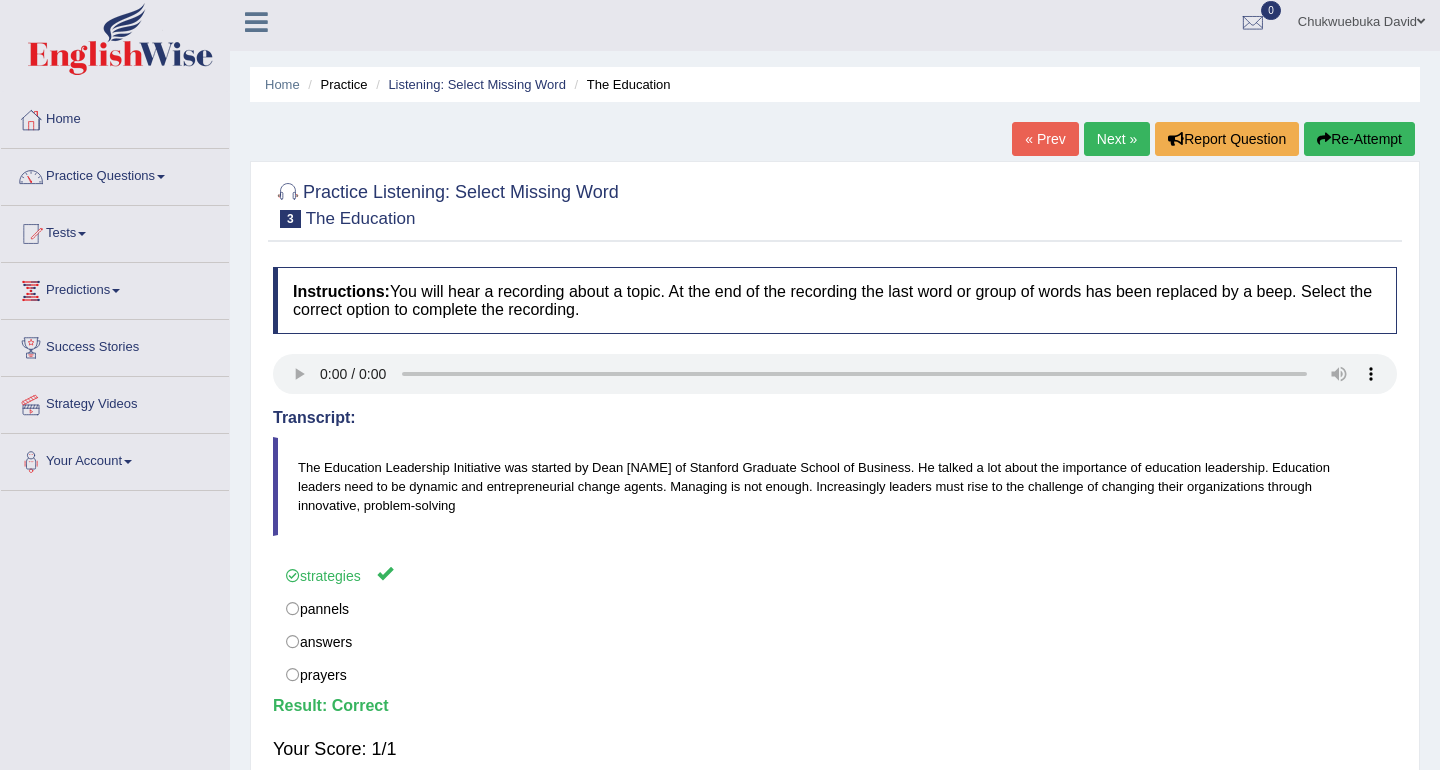 scroll, scrollTop: 0, scrollLeft: 0, axis: both 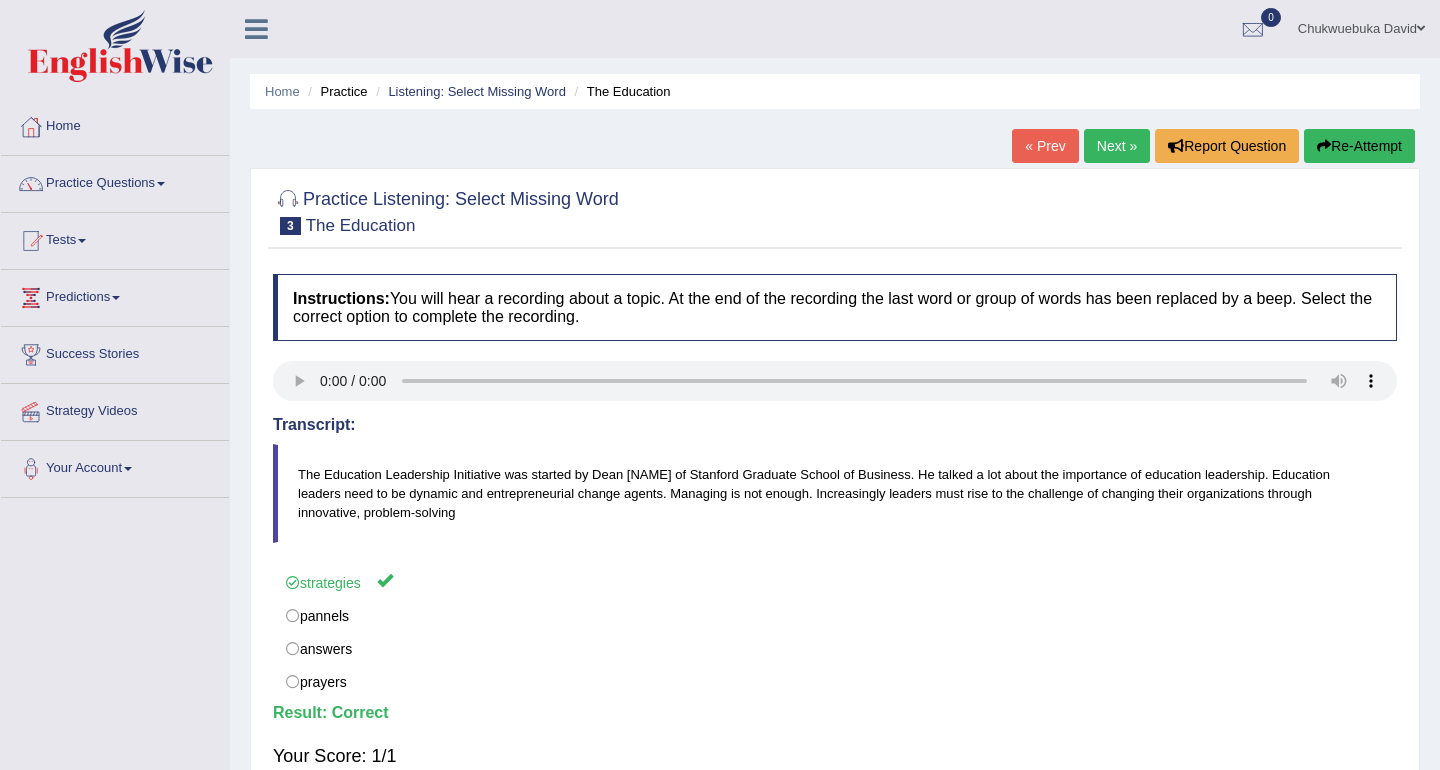click on "Next »" at bounding box center [1117, 146] 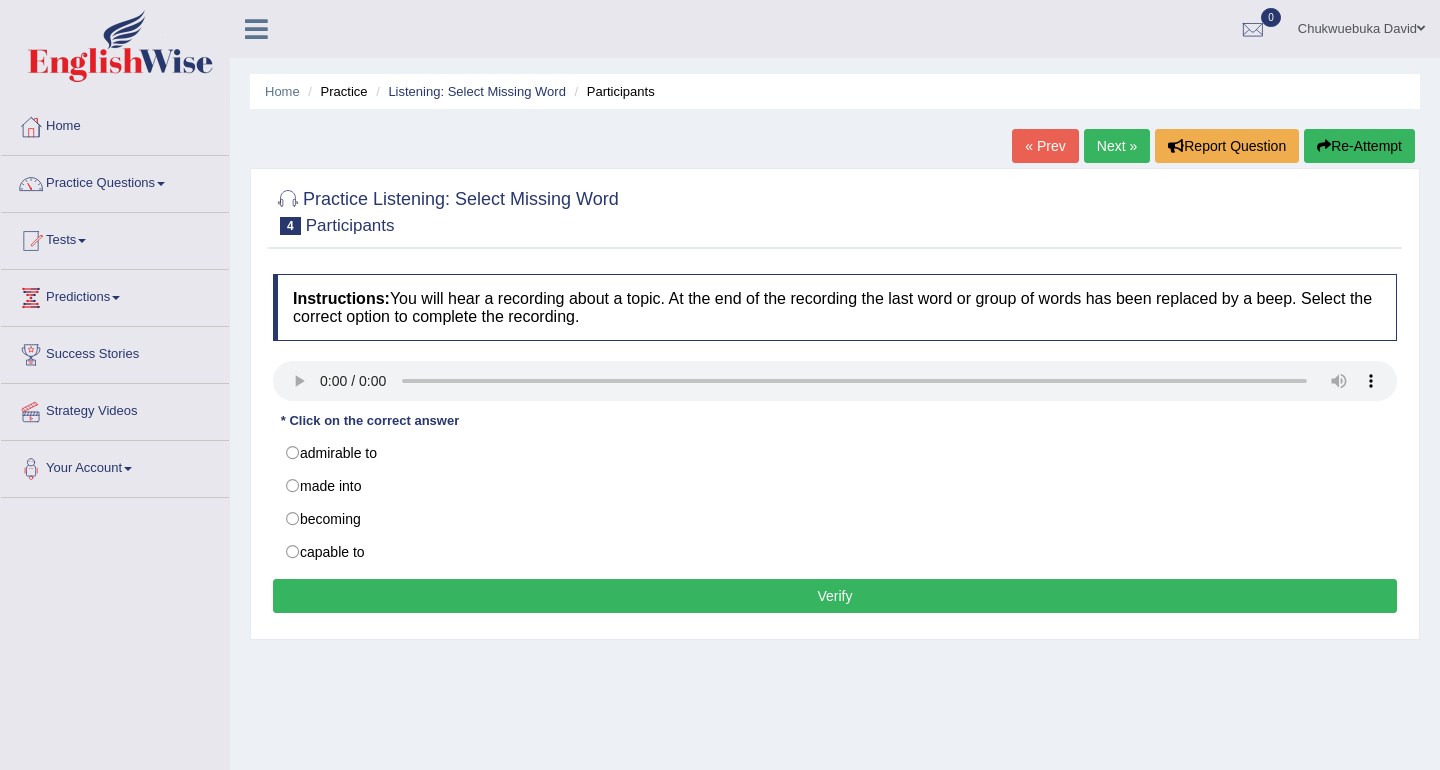 scroll, scrollTop: 0, scrollLeft: 0, axis: both 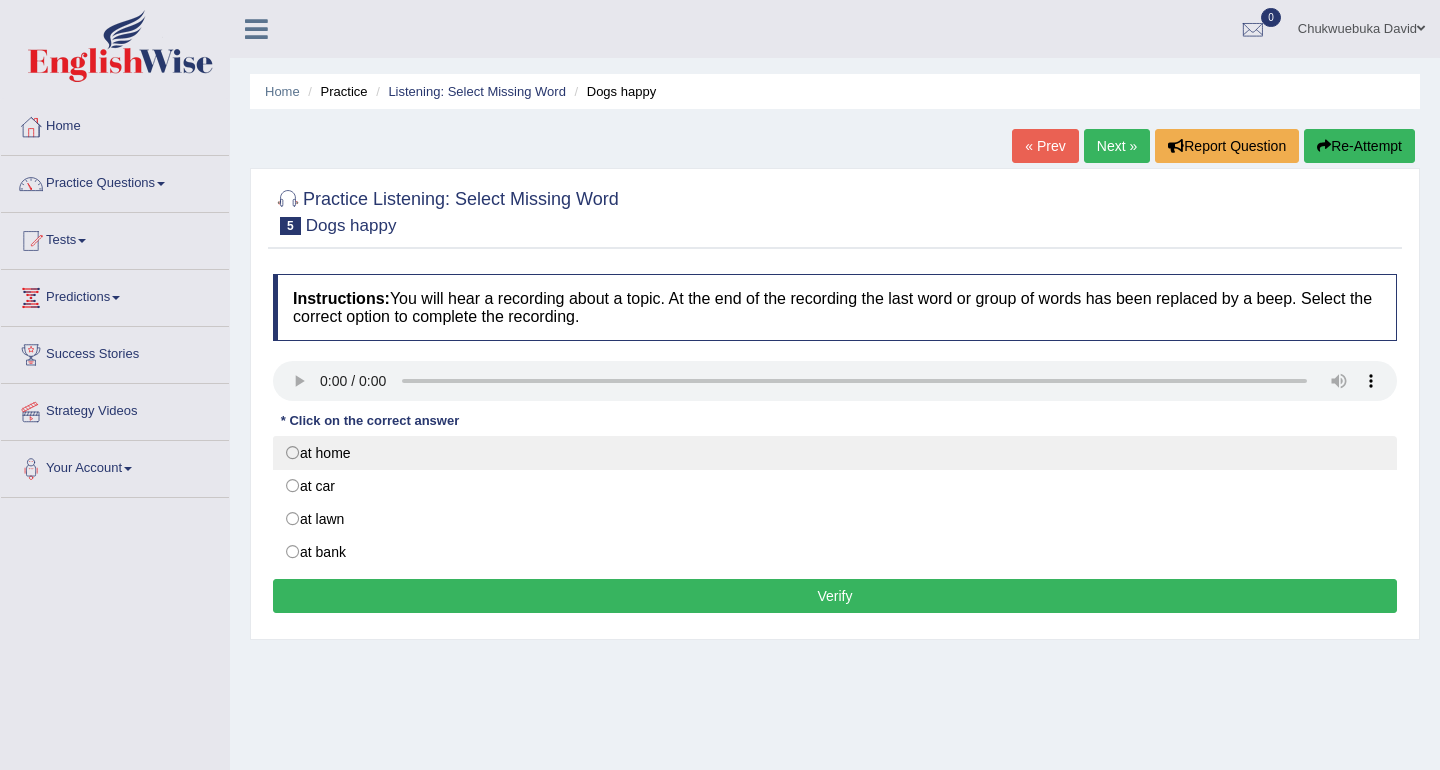 click on "at home" at bounding box center (835, 453) 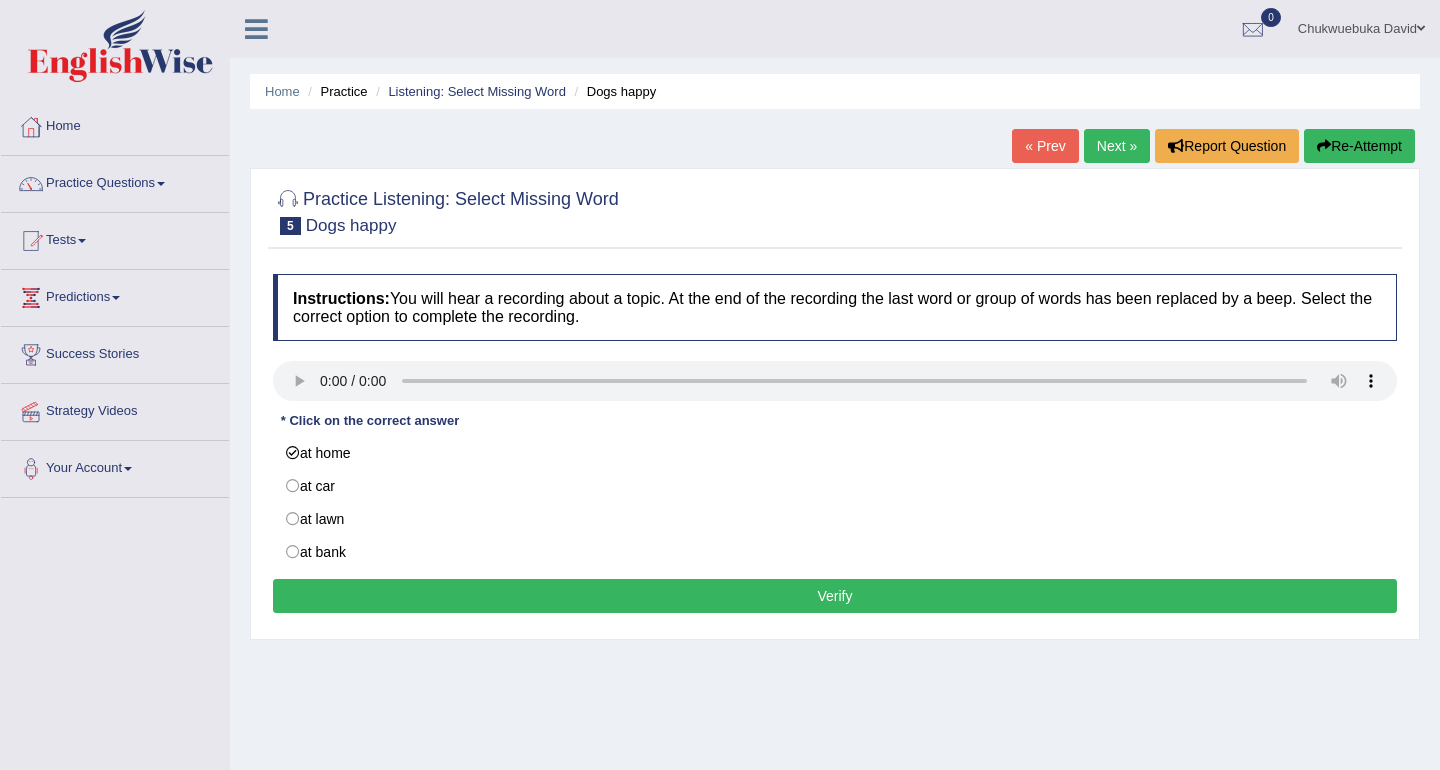 click on "Verify" at bounding box center (835, 596) 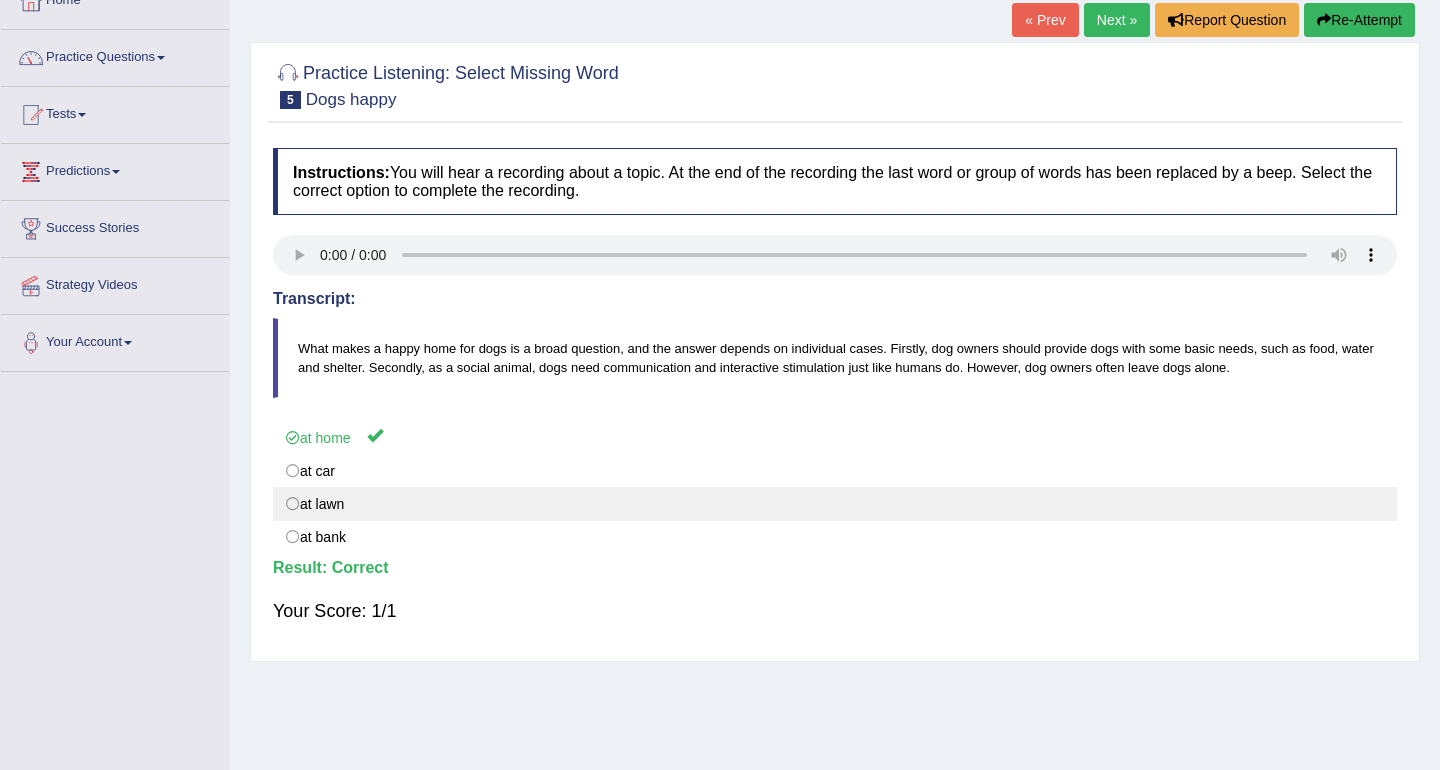 scroll, scrollTop: 0, scrollLeft: 0, axis: both 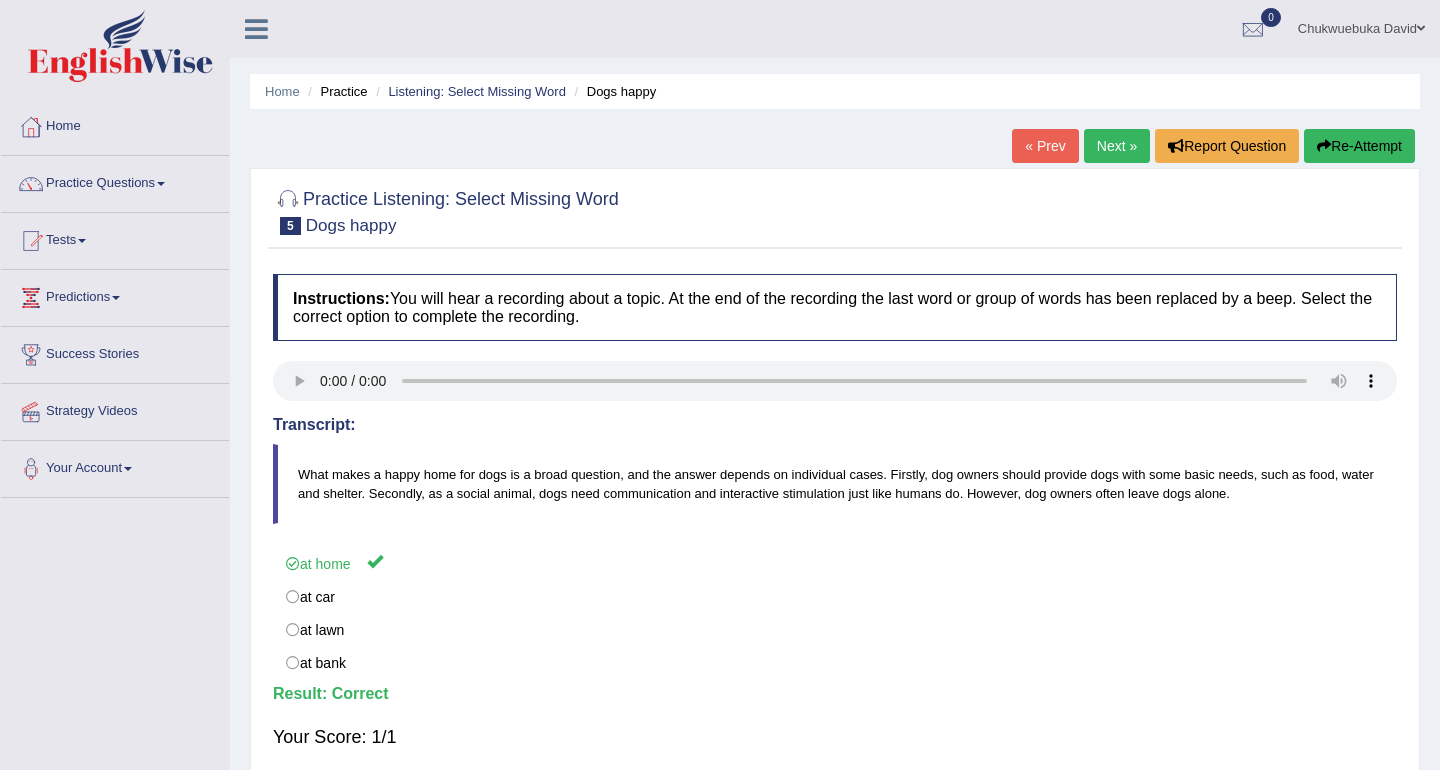 click on "Next »" at bounding box center [1117, 146] 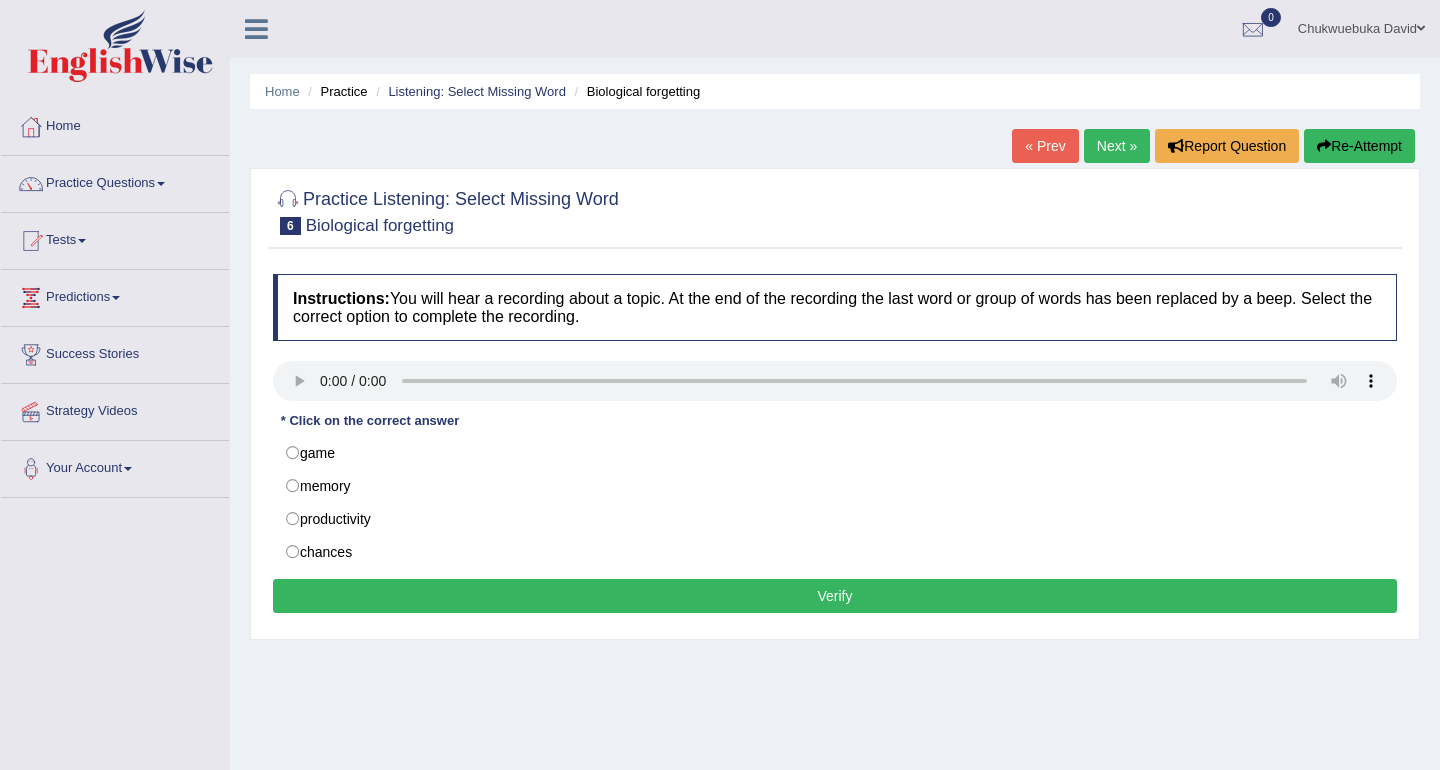 scroll, scrollTop: 0, scrollLeft: 0, axis: both 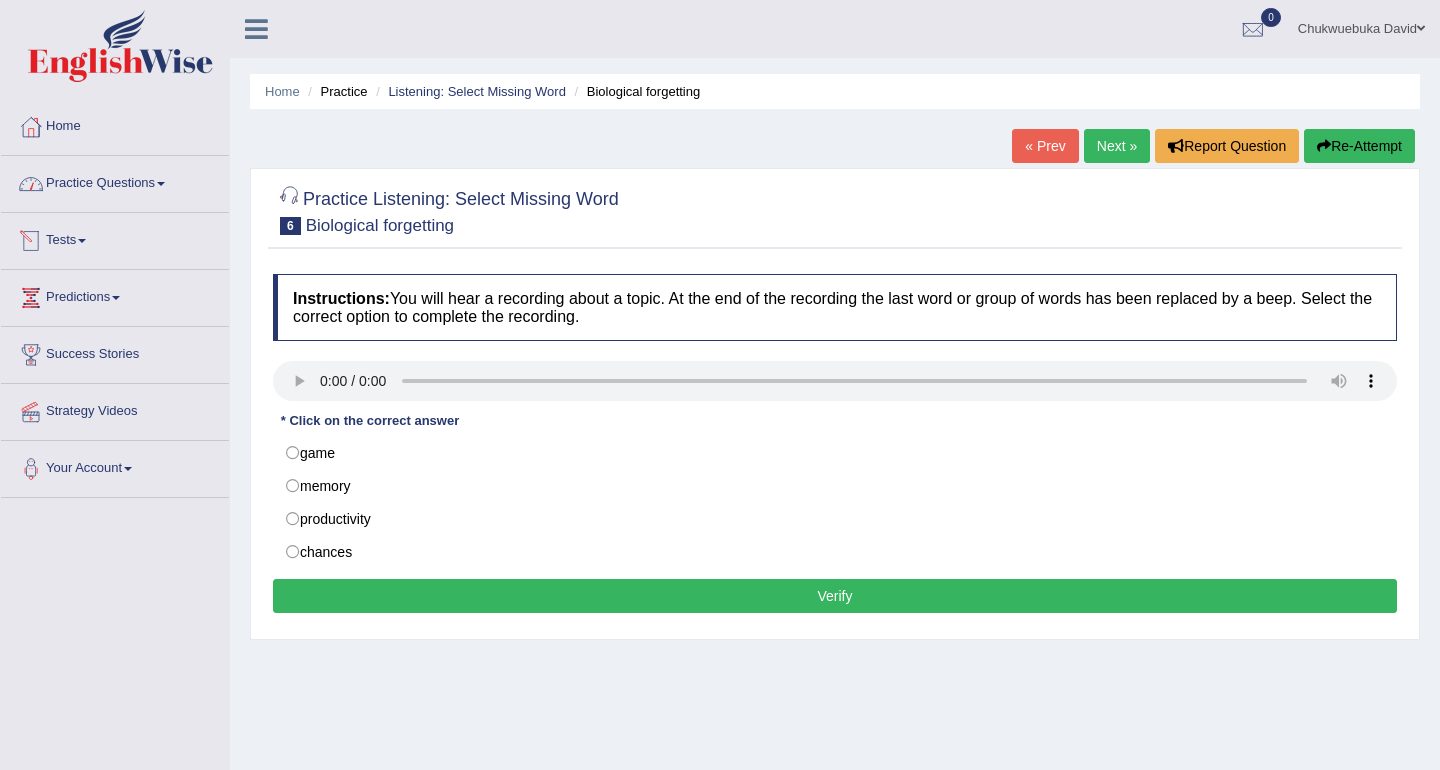 click on "Practice Questions" at bounding box center [115, 181] 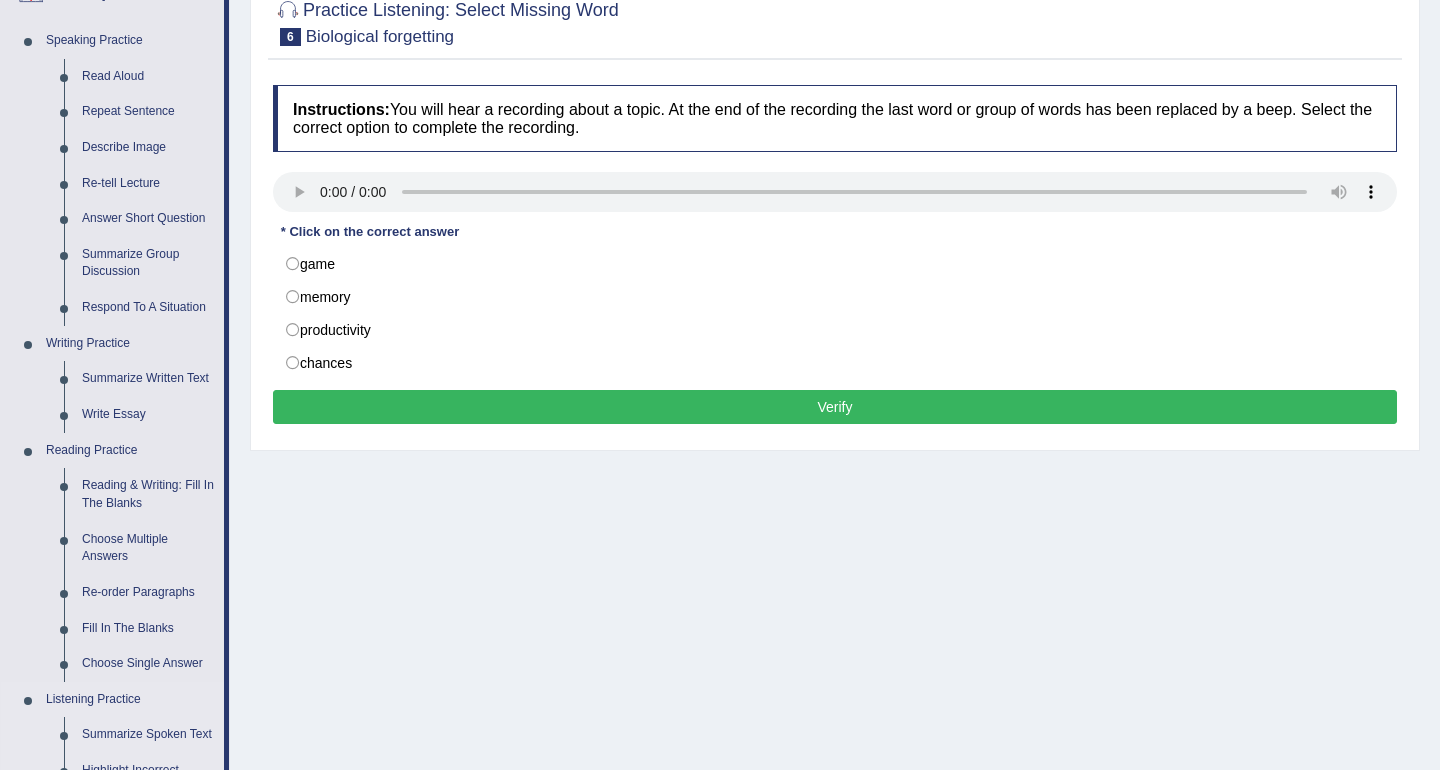 scroll, scrollTop: 81, scrollLeft: 0, axis: vertical 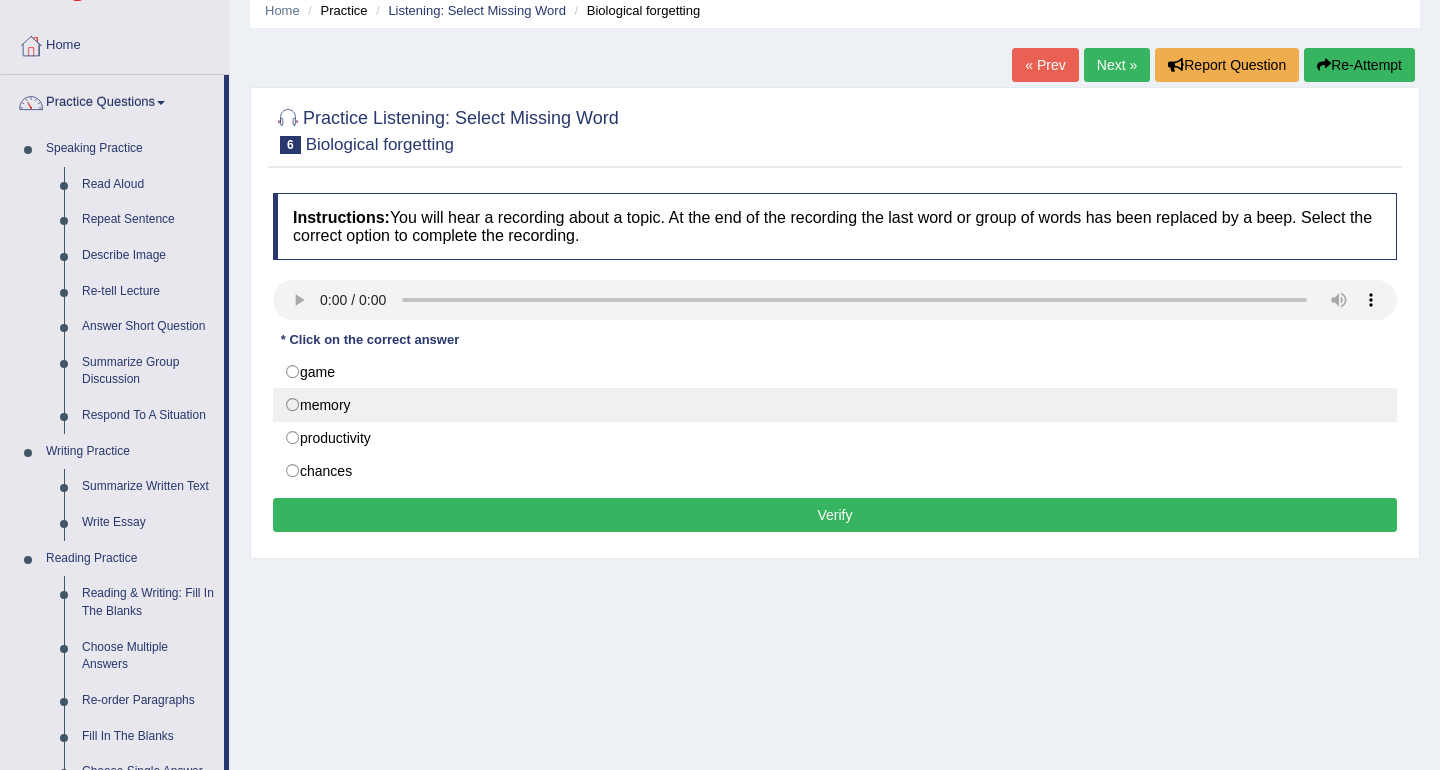 click on "memory" at bounding box center [835, 405] 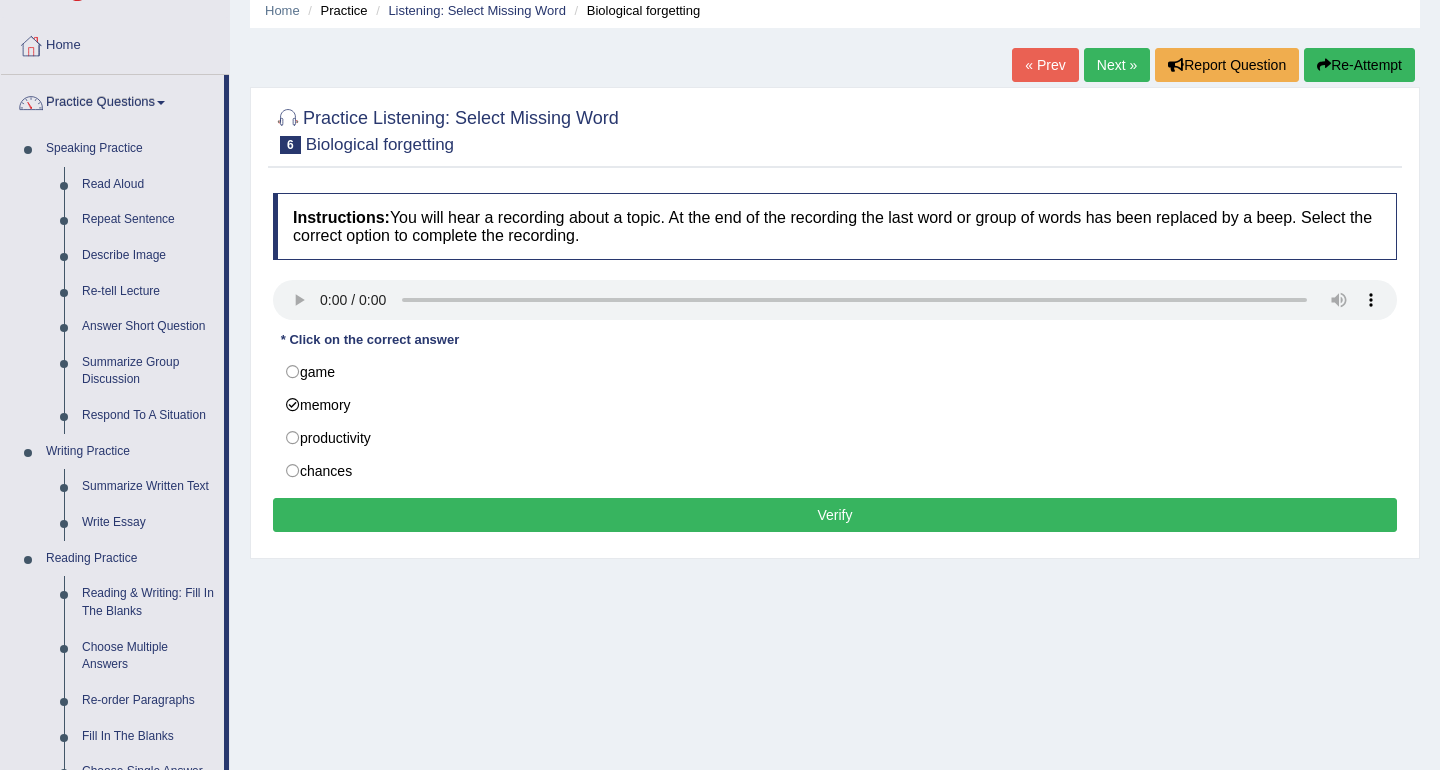 click on "Verify" at bounding box center [835, 515] 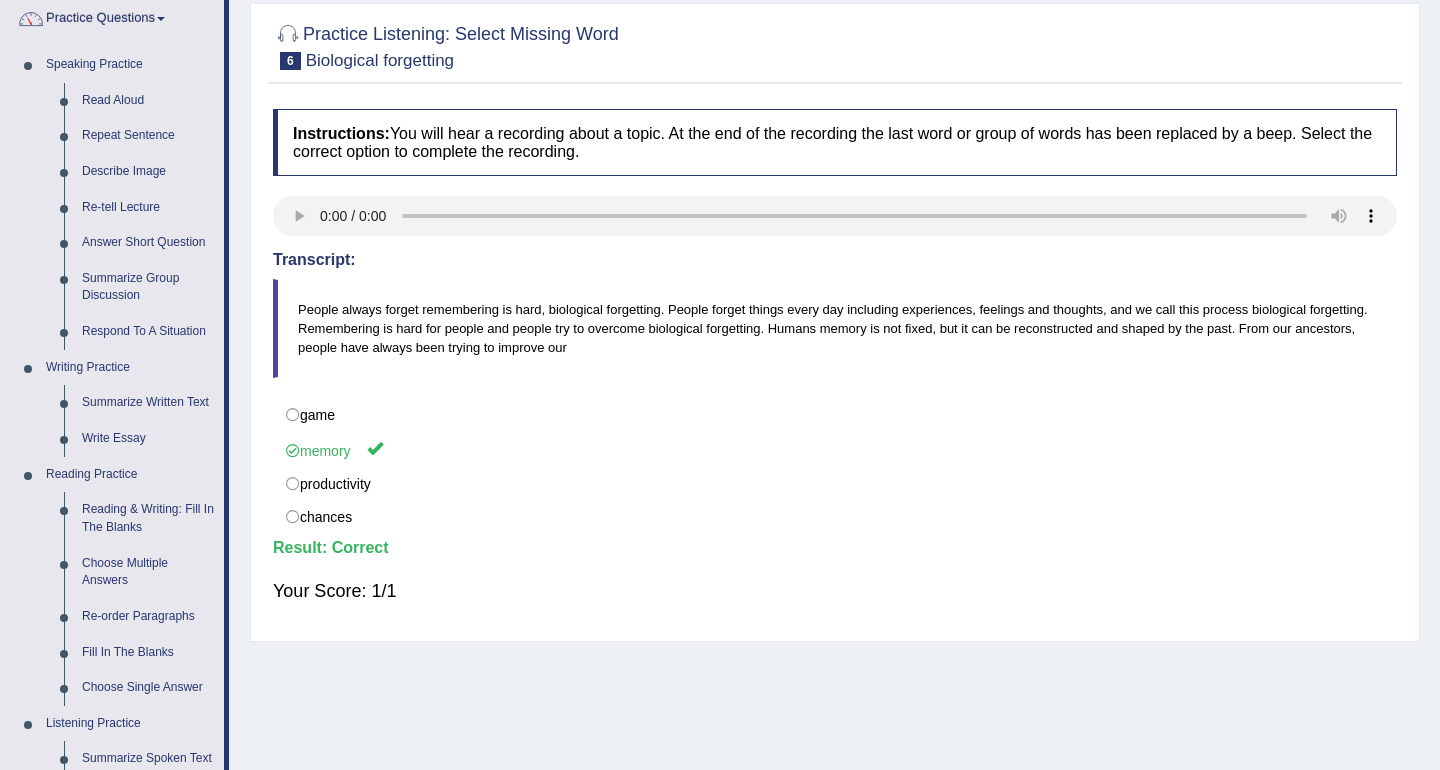 scroll, scrollTop: 0, scrollLeft: 0, axis: both 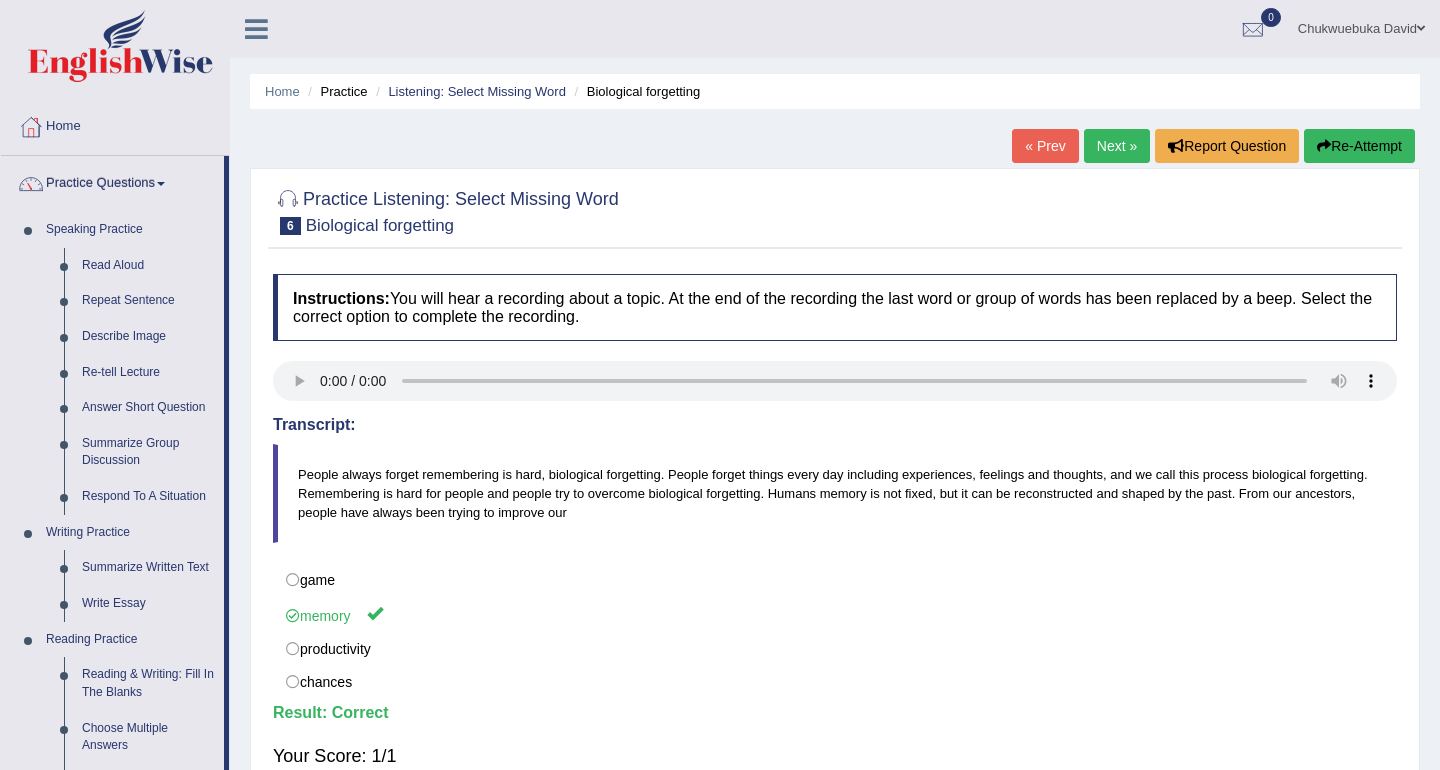 click on "Next »" at bounding box center [1117, 146] 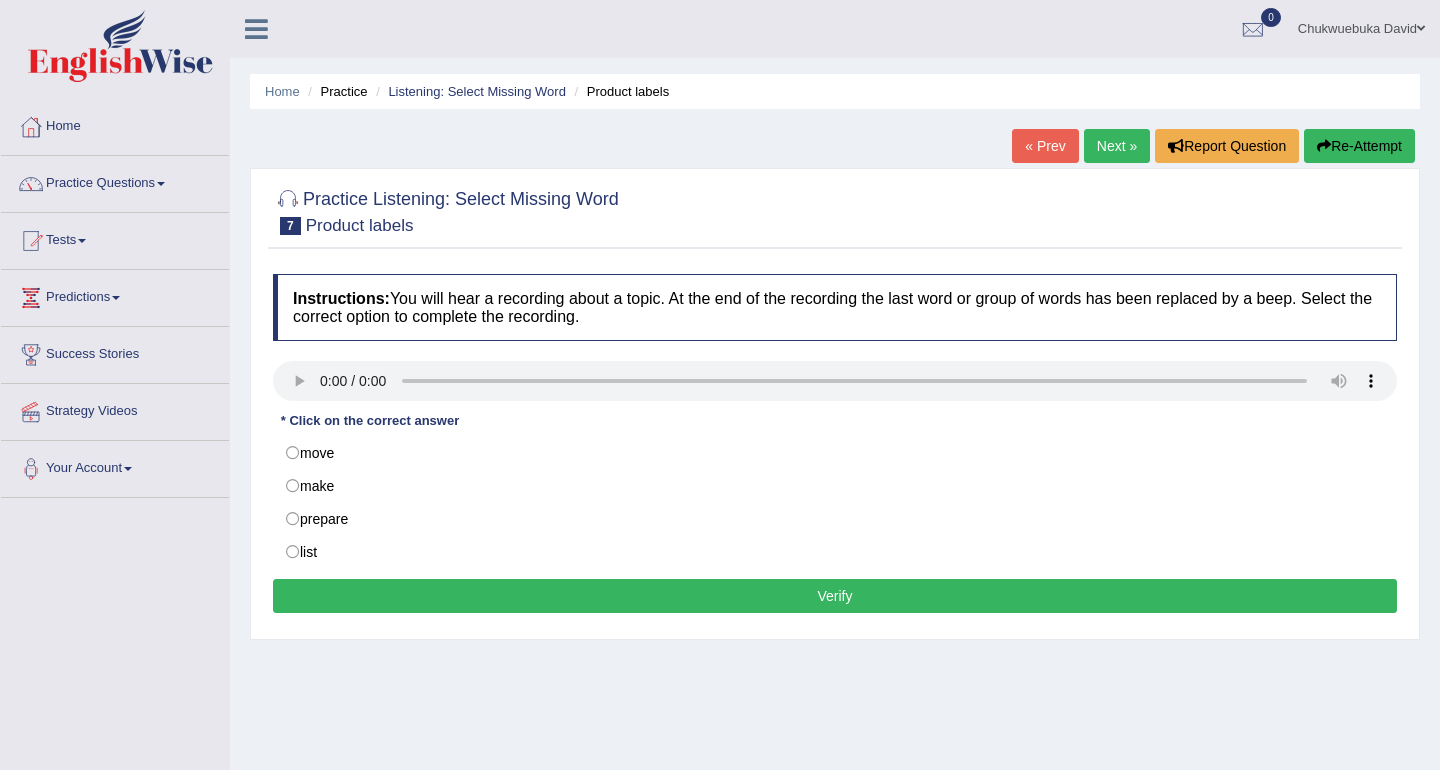 scroll, scrollTop: 0, scrollLeft: 0, axis: both 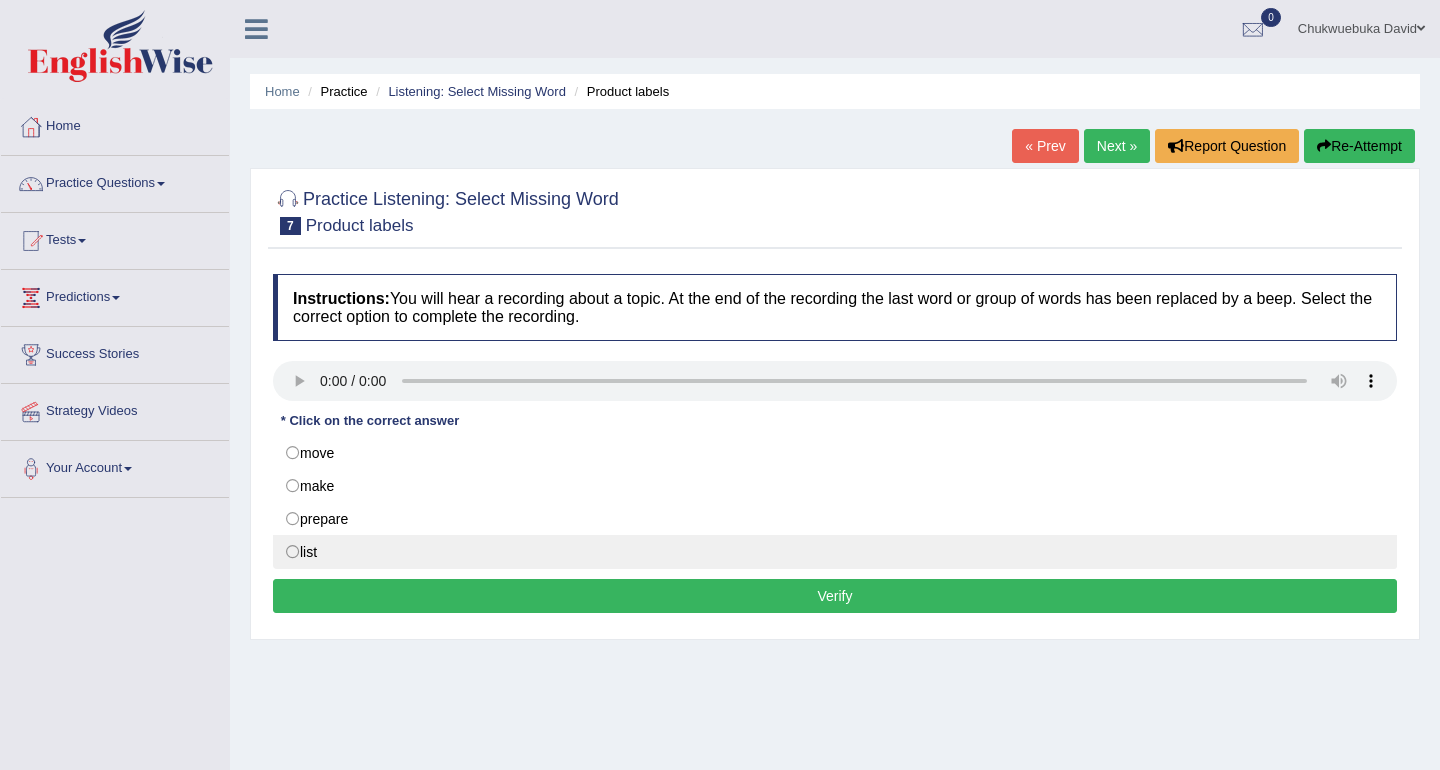 click on "list" at bounding box center (835, 552) 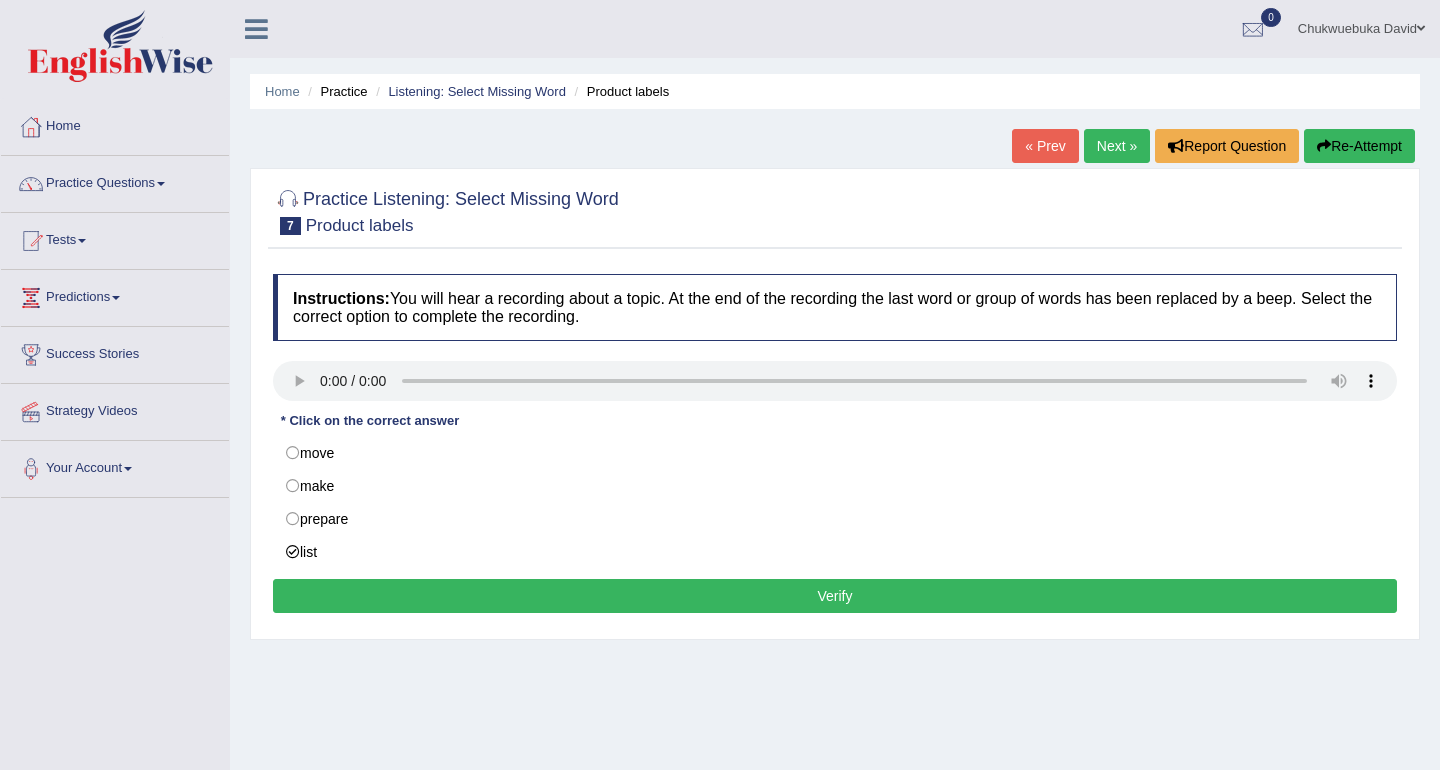 click on "Verify" at bounding box center [835, 596] 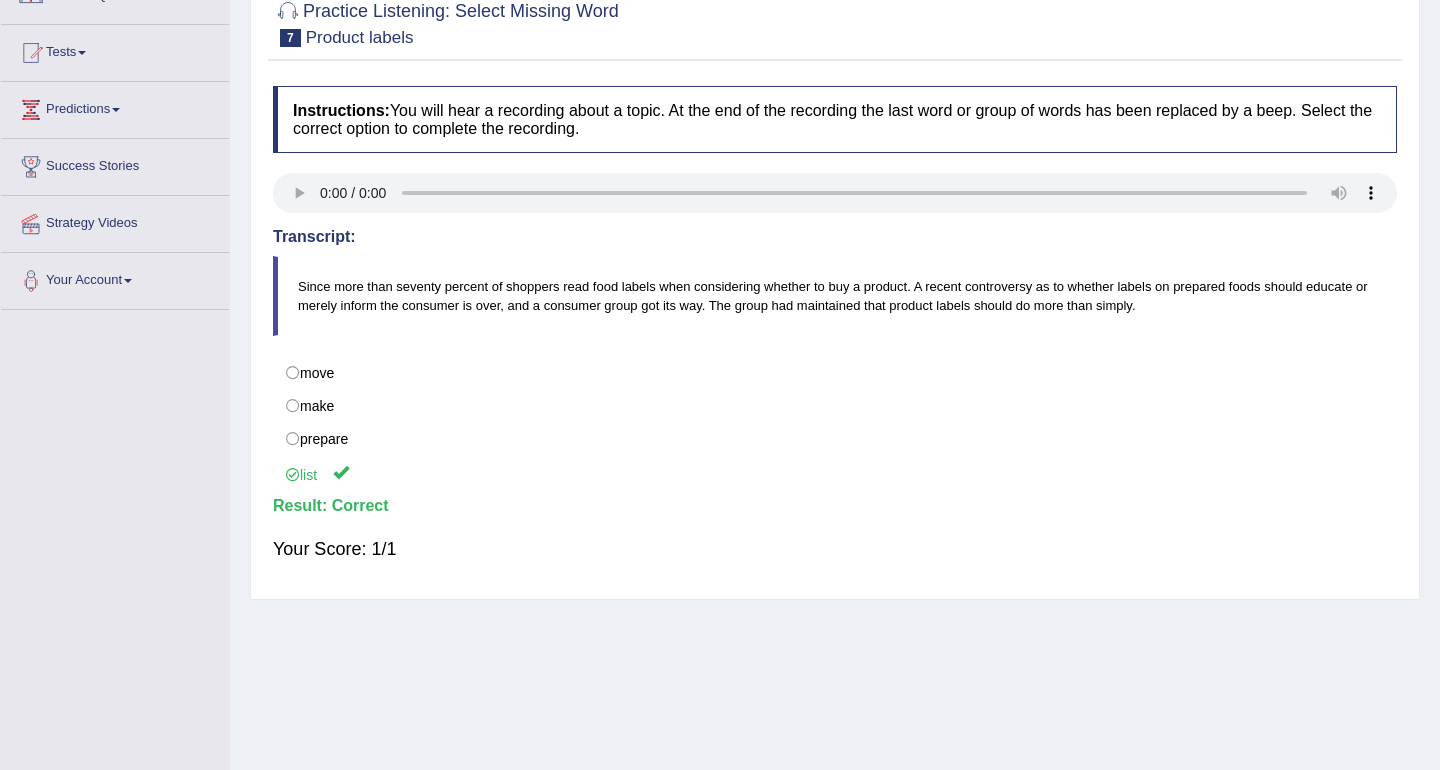 scroll, scrollTop: 0, scrollLeft: 0, axis: both 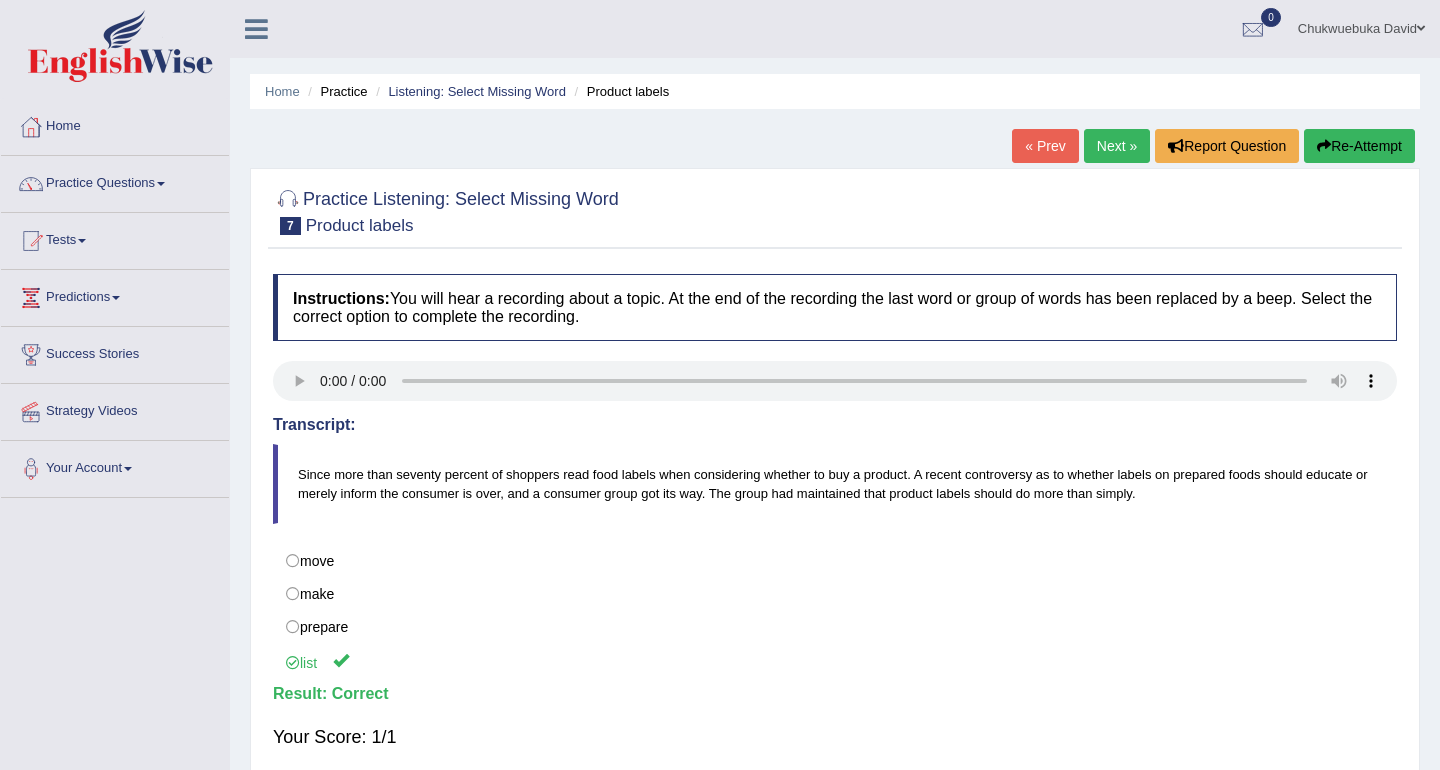 click on "Next »" at bounding box center (1117, 146) 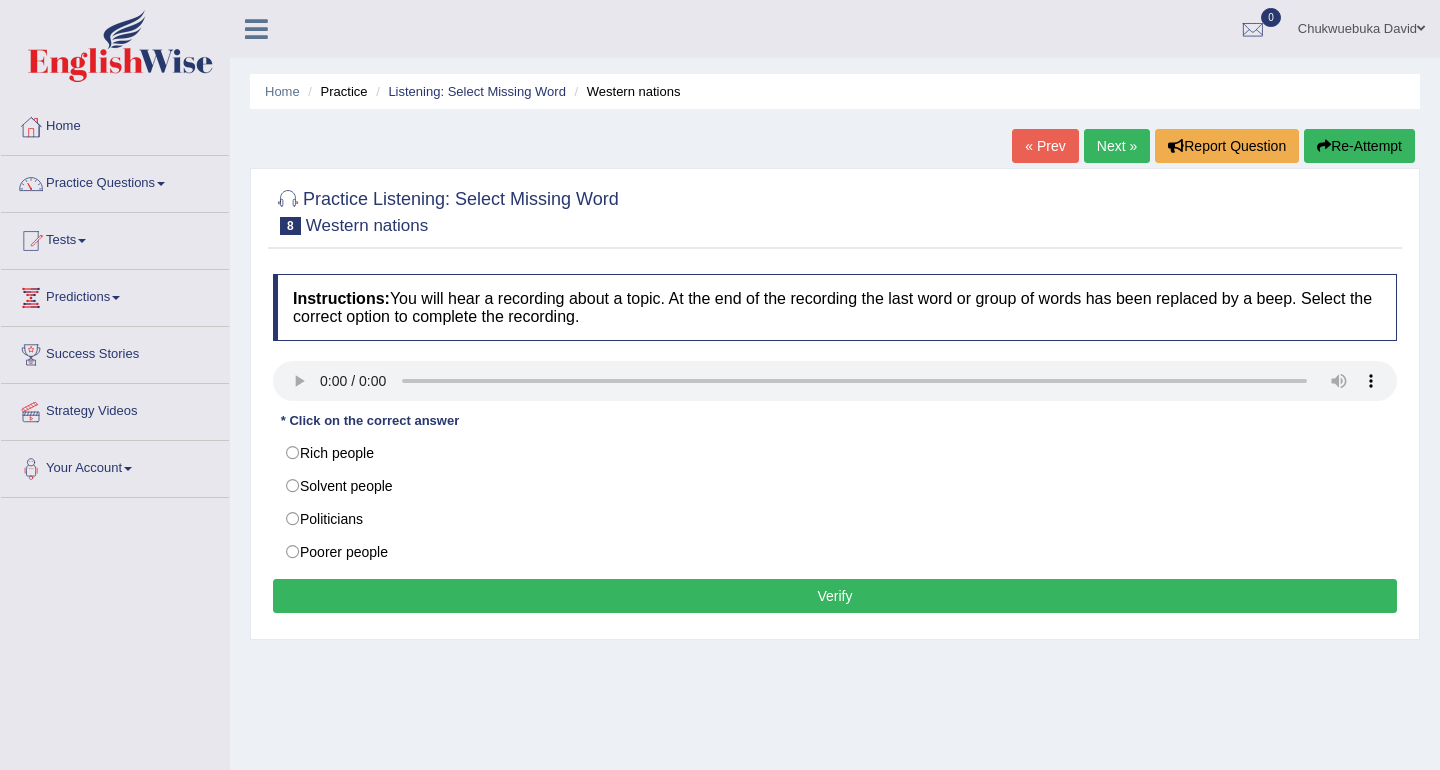 scroll, scrollTop: 0, scrollLeft: 0, axis: both 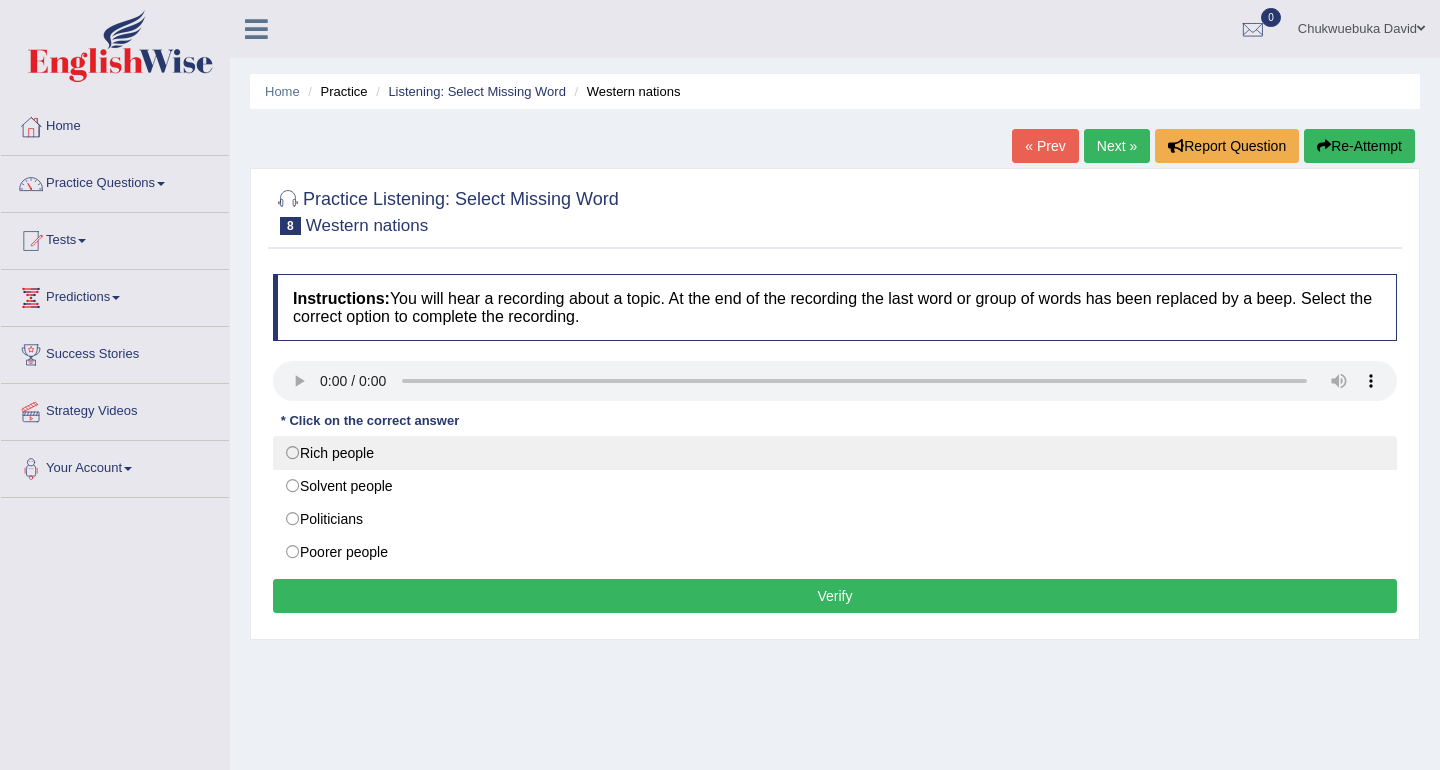 click on "Rich  people" at bounding box center [835, 453] 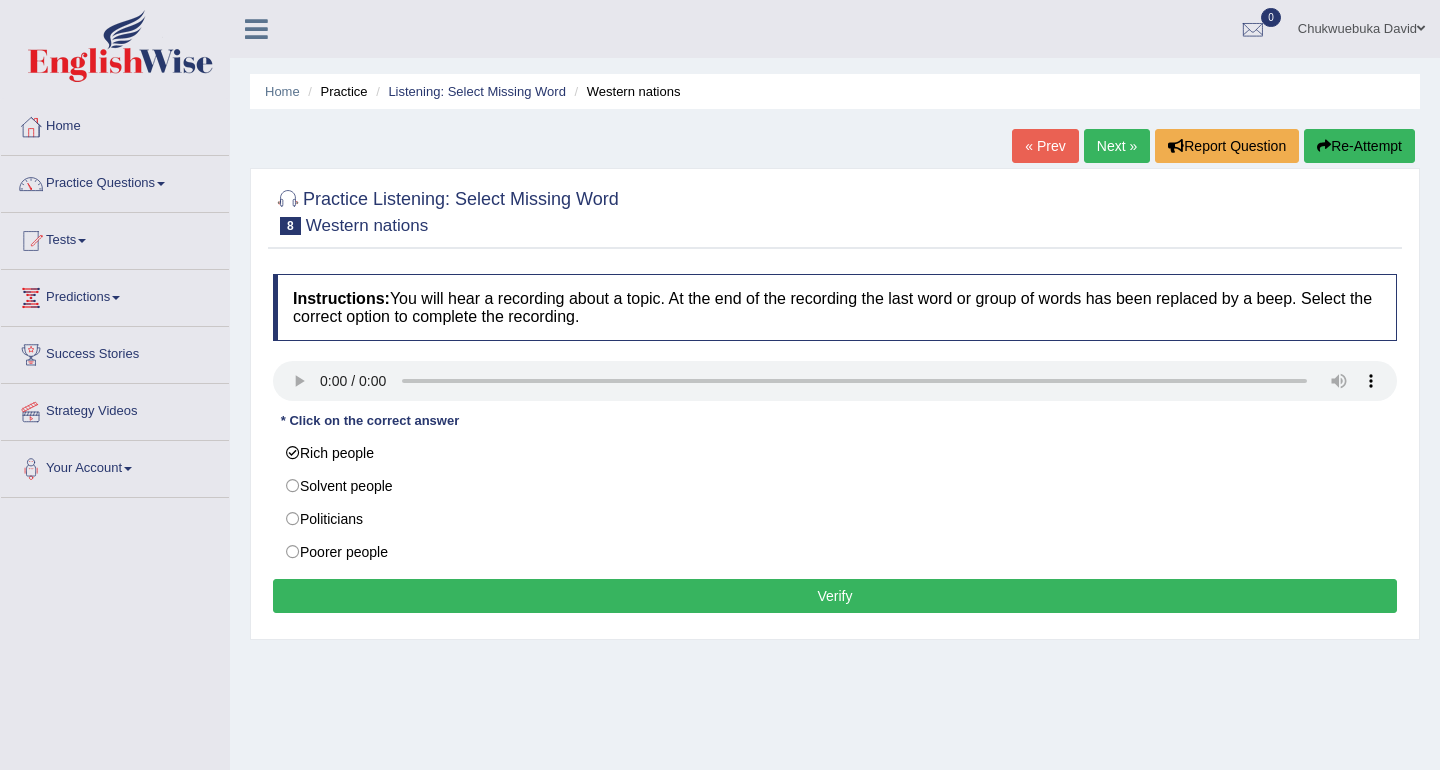 click on "Verify" at bounding box center (835, 596) 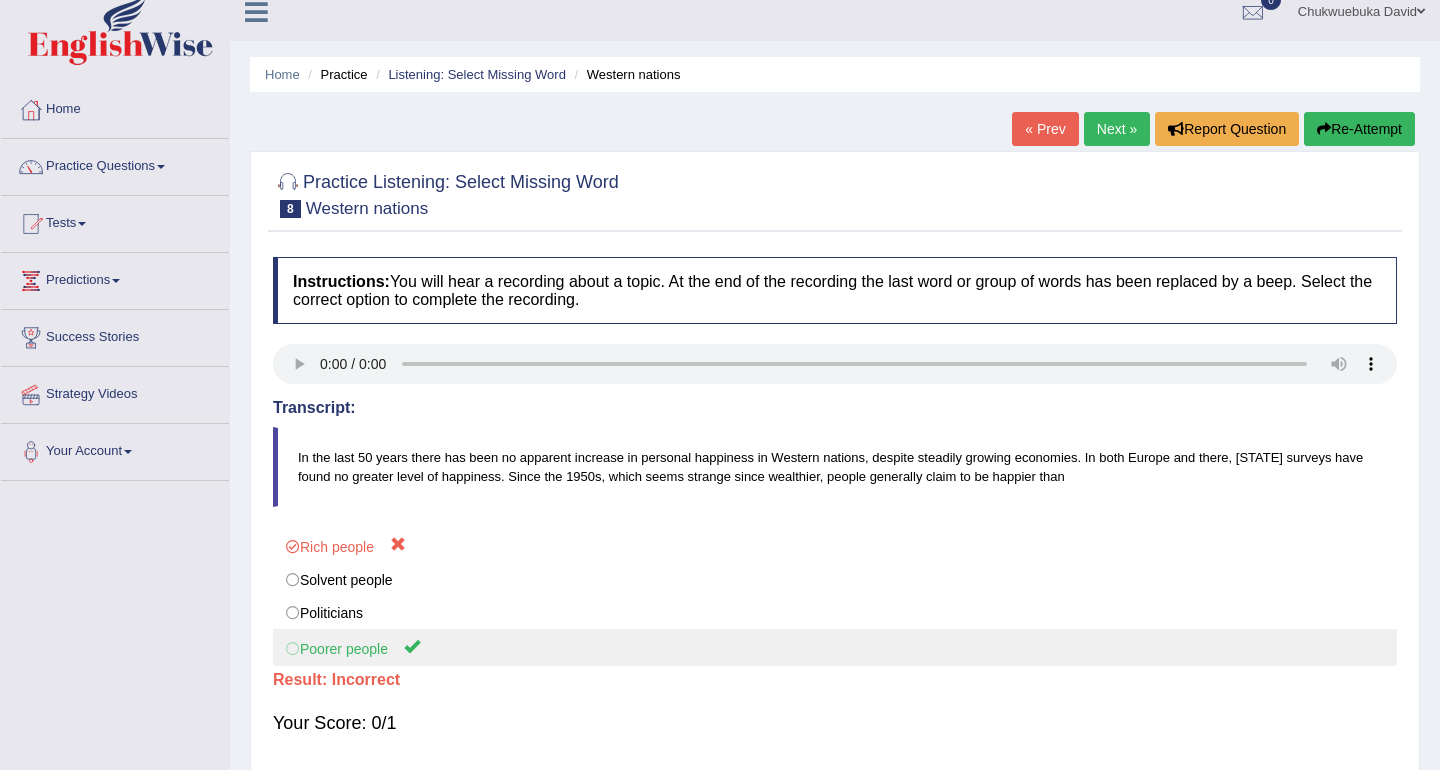 scroll, scrollTop: 23, scrollLeft: 0, axis: vertical 